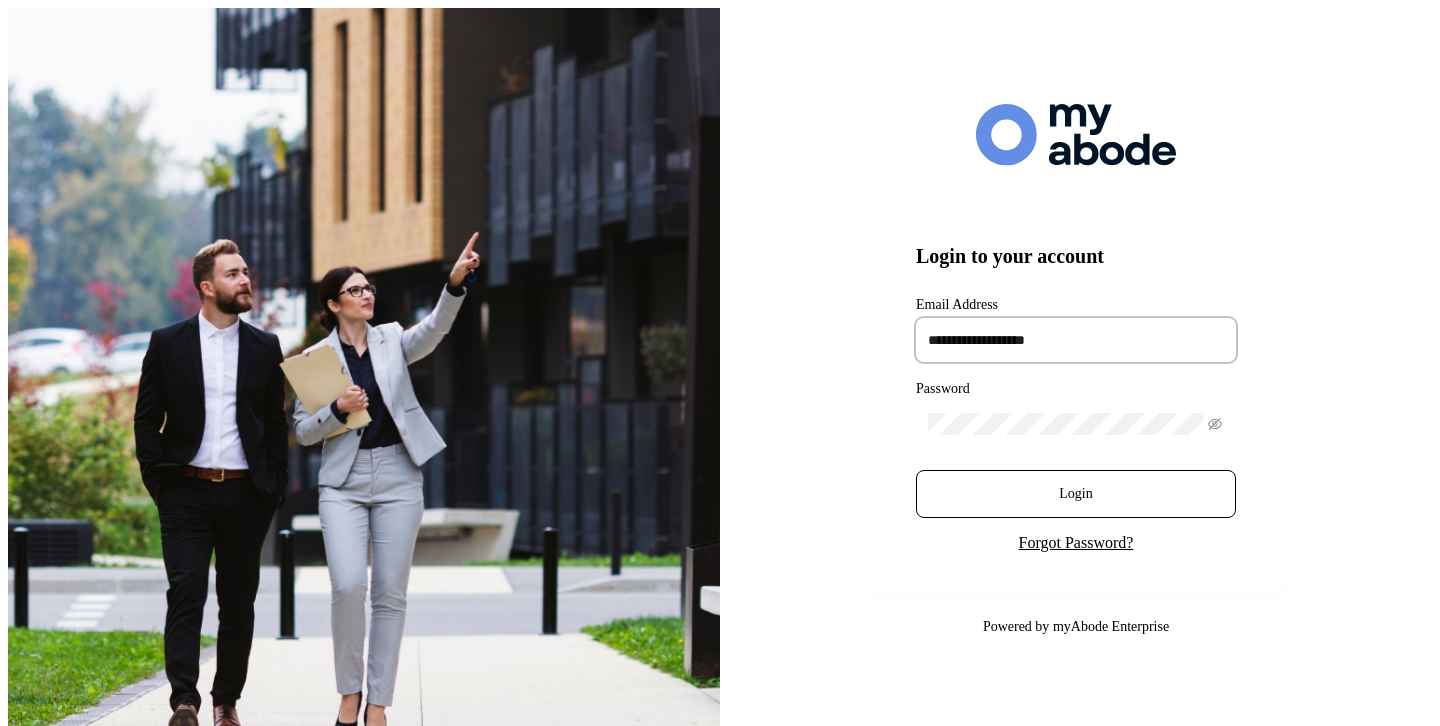 scroll, scrollTop: 0, scrollLeft: 0, axis: both 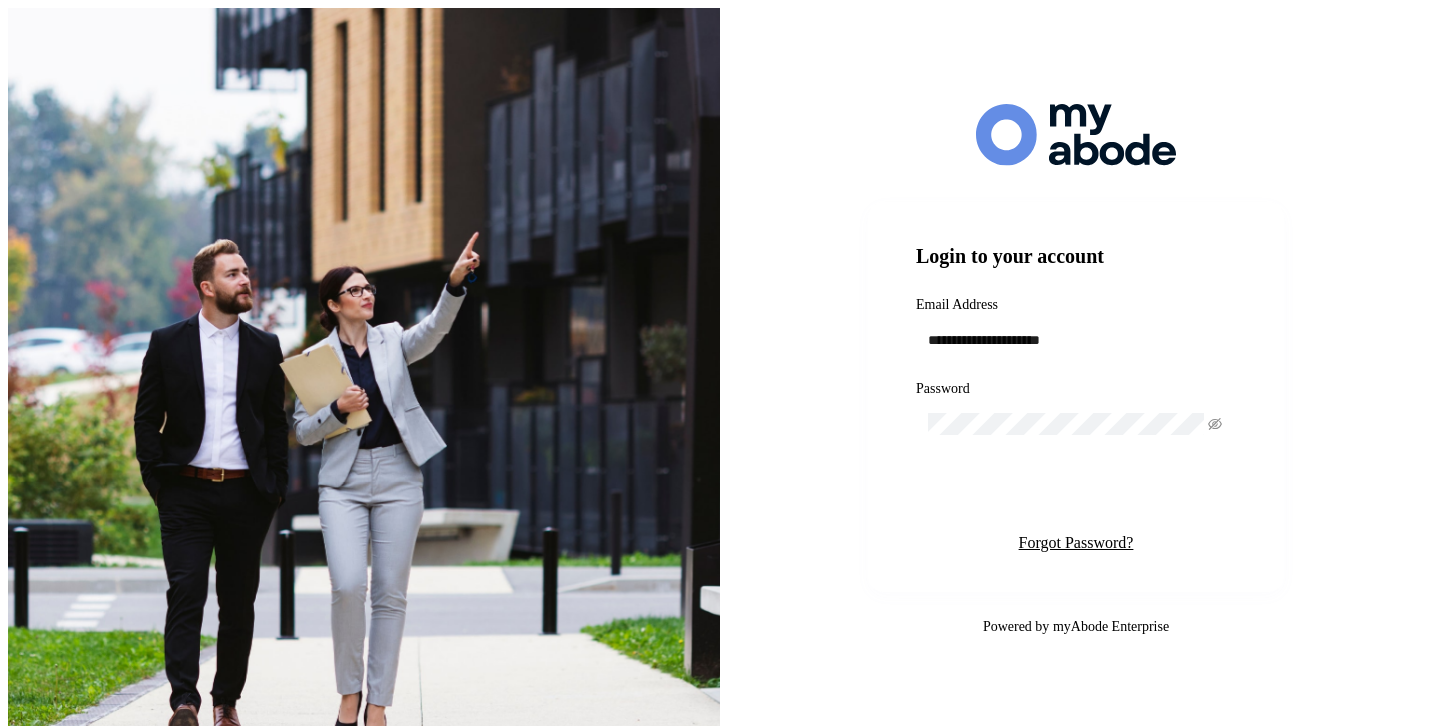 click on "Login" at bounding box center [1076, 494] 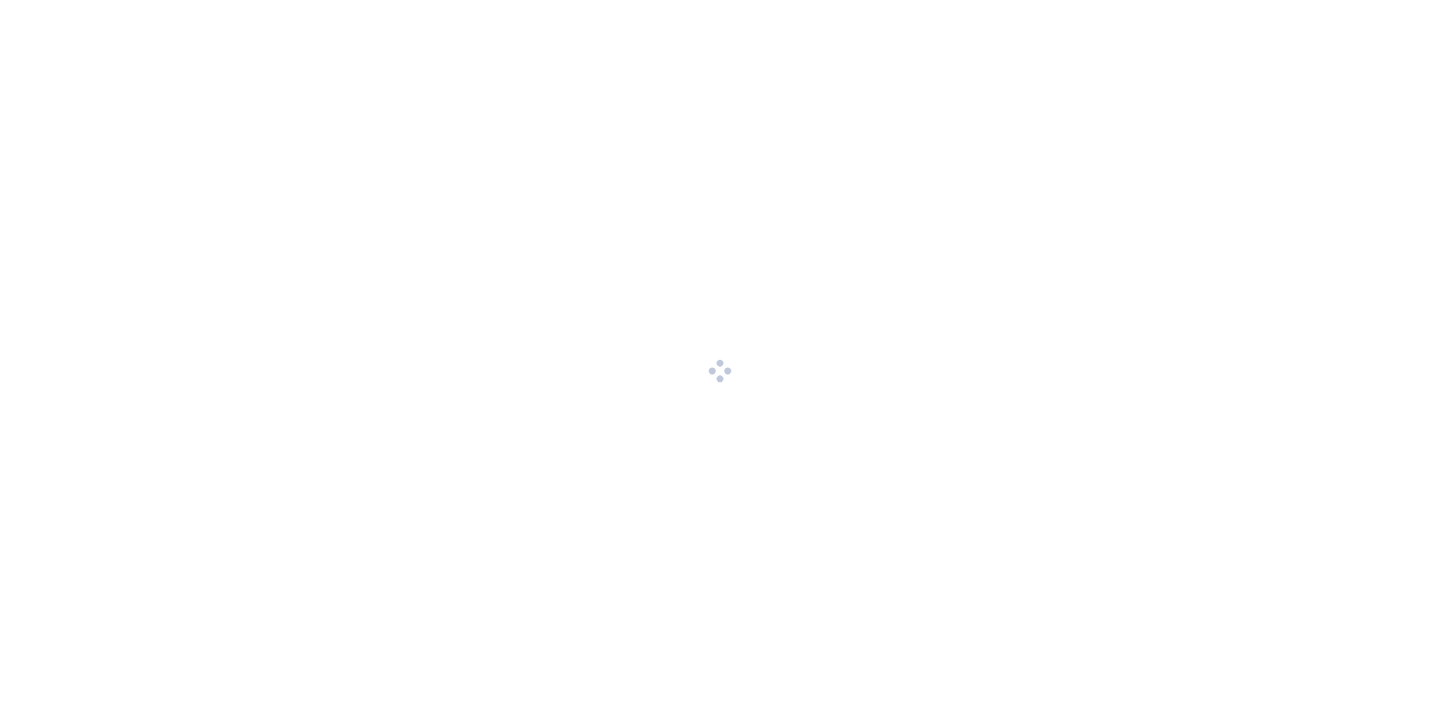 scroll, scrollTop: 0, scrollLeft: 0, axis: both 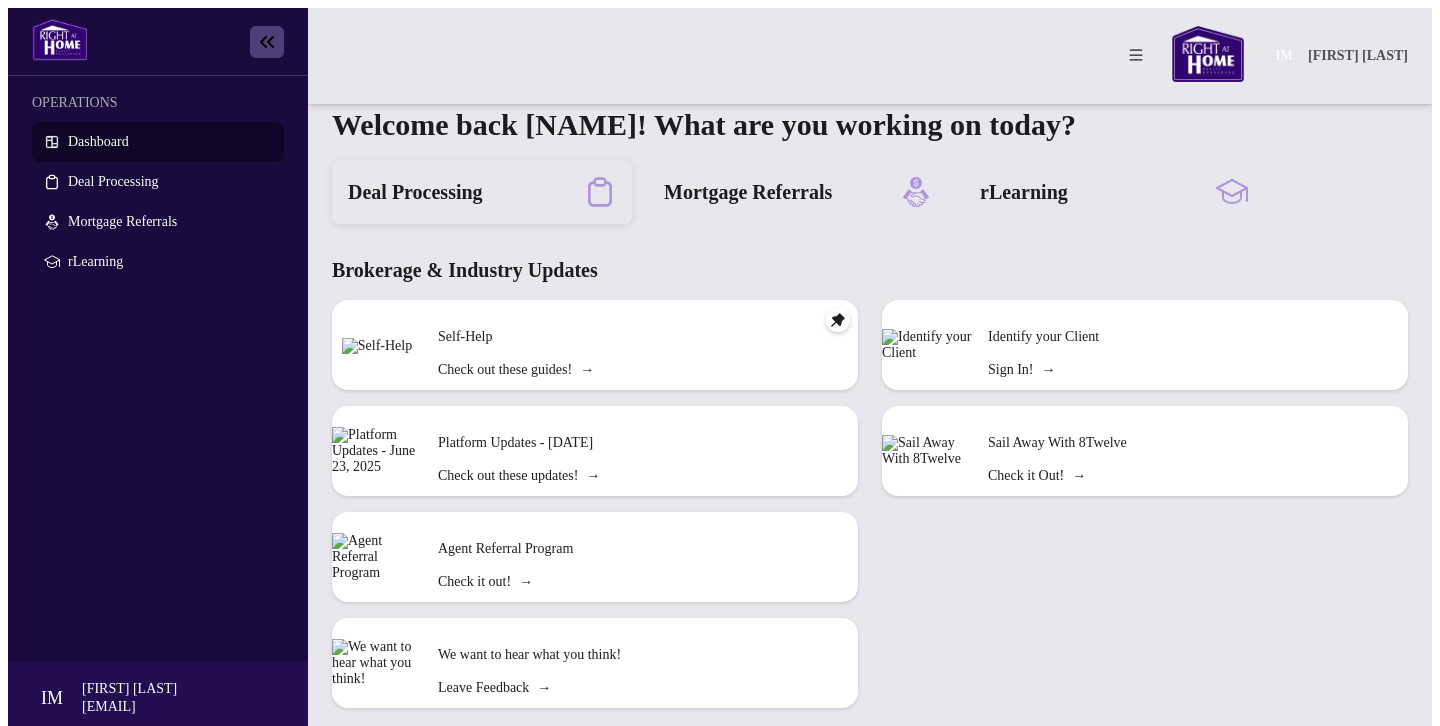 click on "Deal Processing" at bounding box center [415, 192] 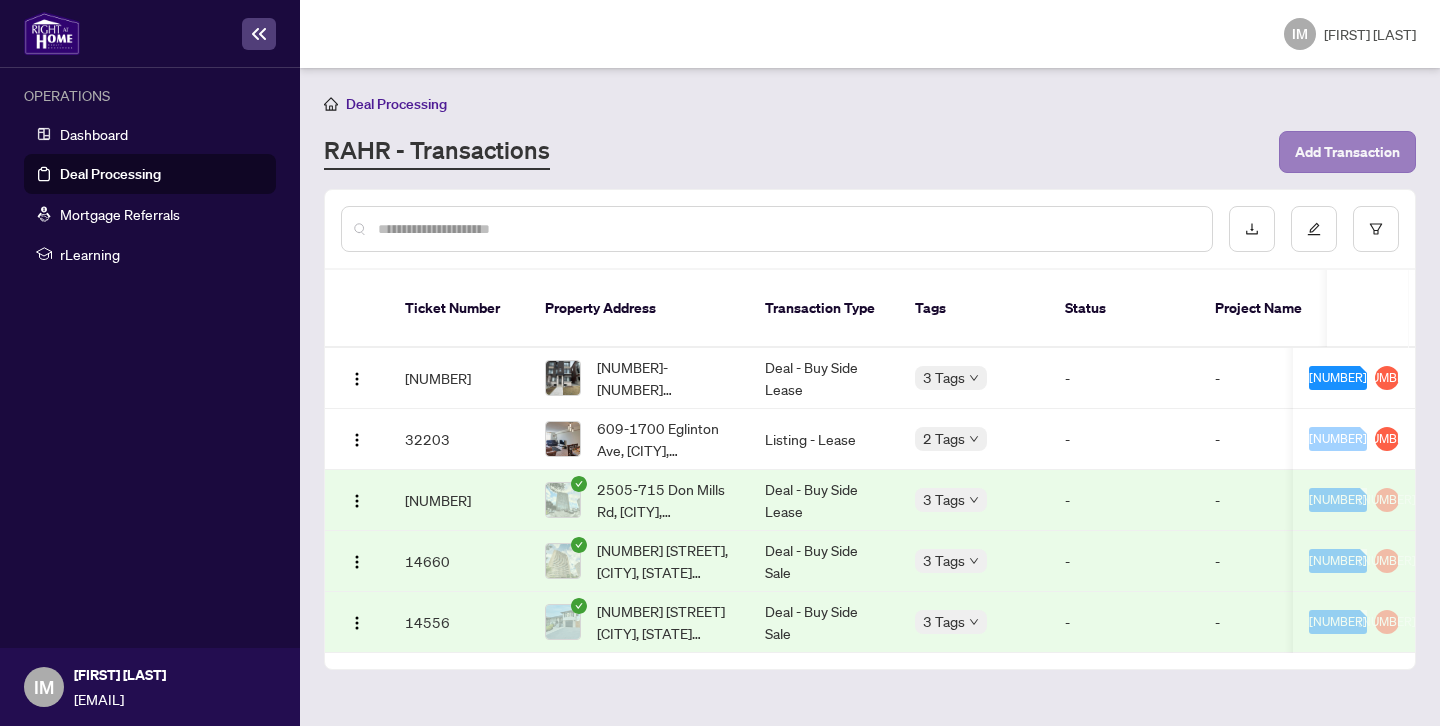 click on "Add Transaction" at bounding box center [1347, 152] 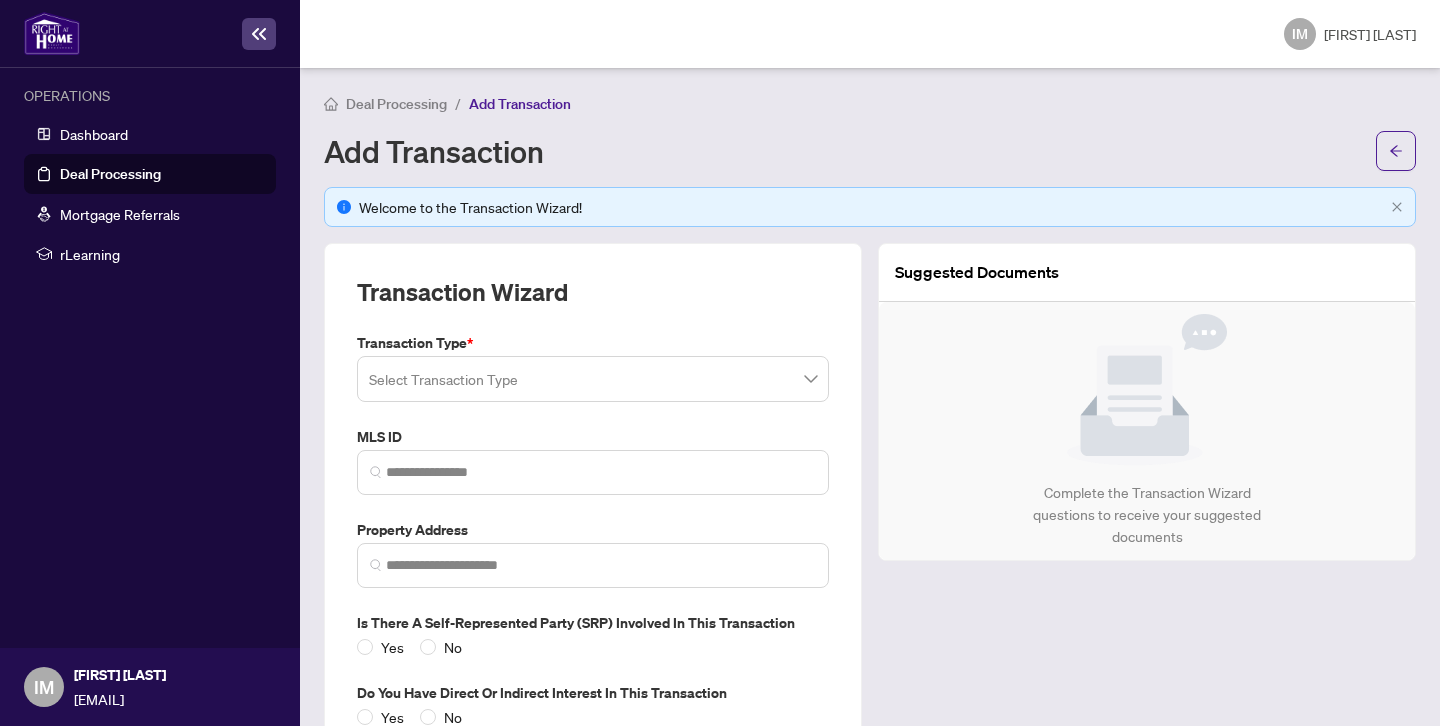 click at bounding box center (259, 34) 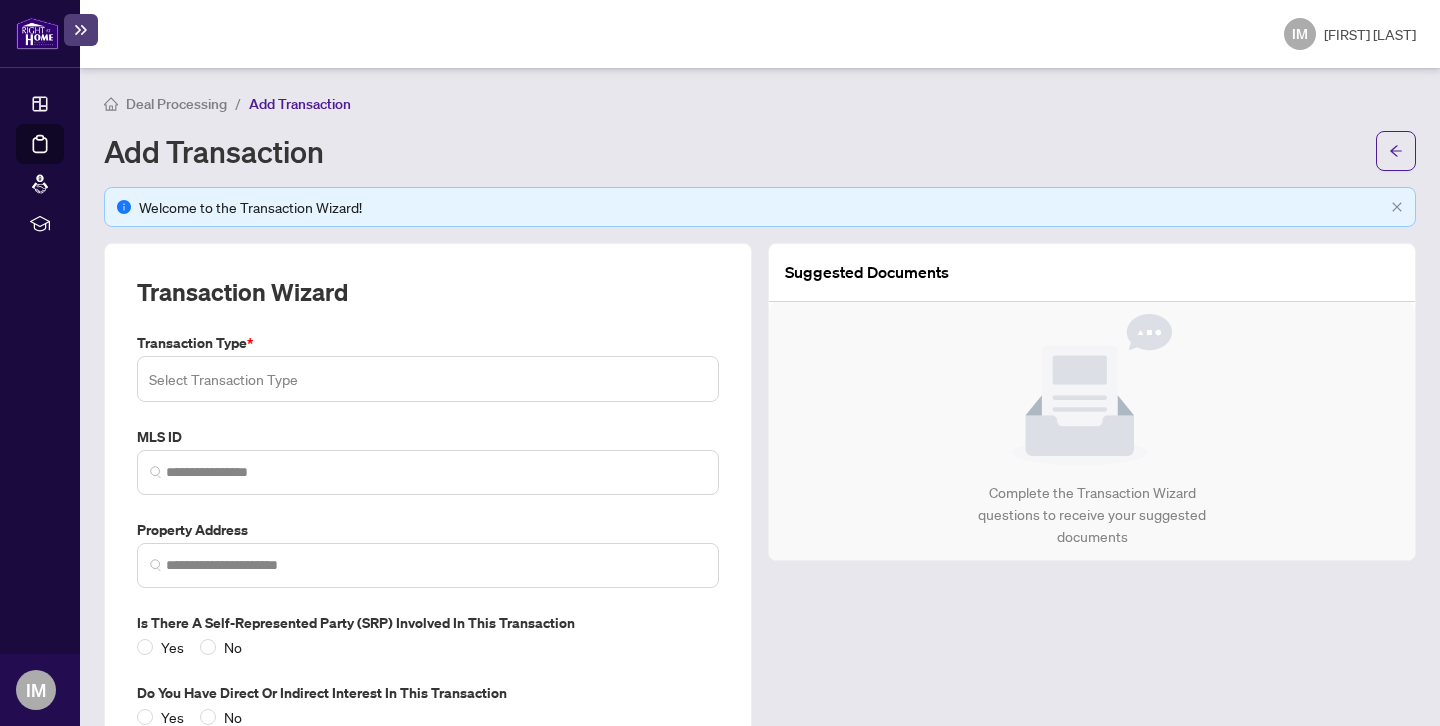 click at bounding box center (428, 379) 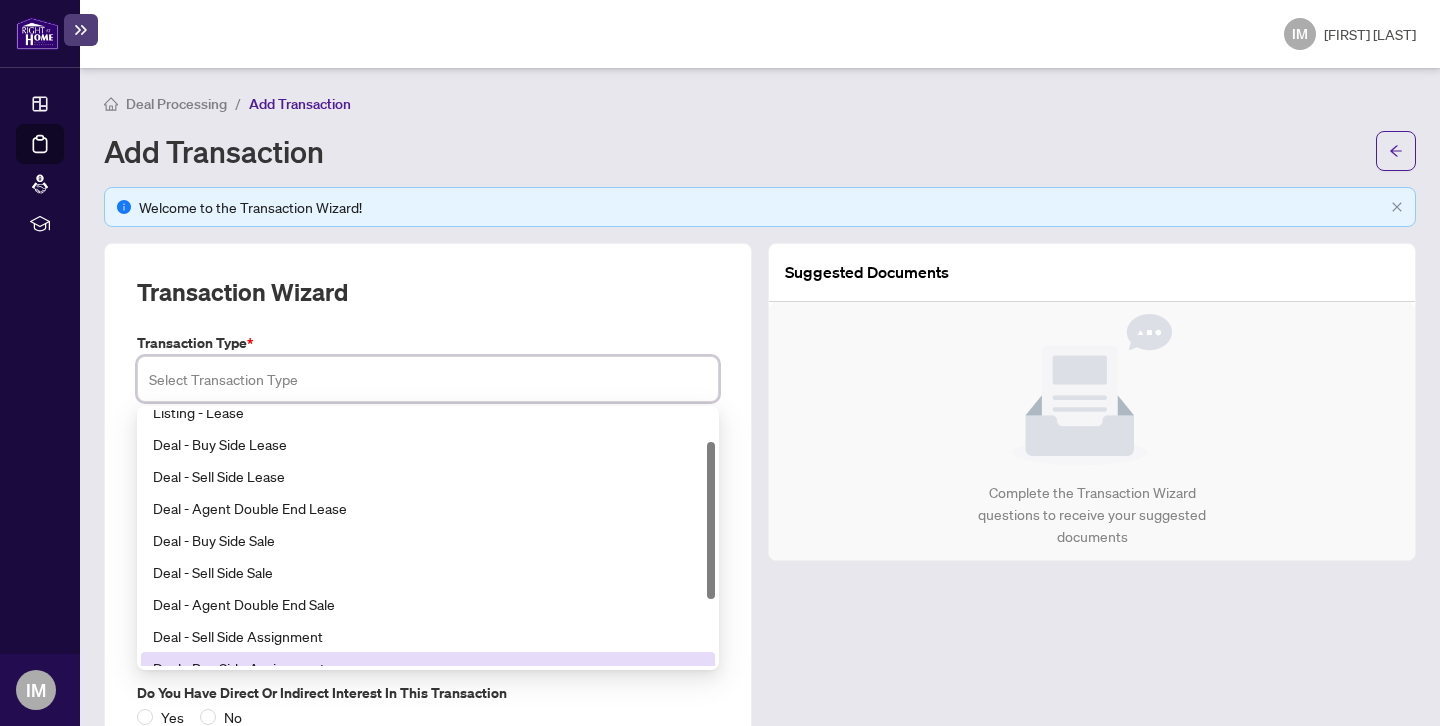 scroll, scrollTop: 46, scrollLeft: 0, axis: vertical 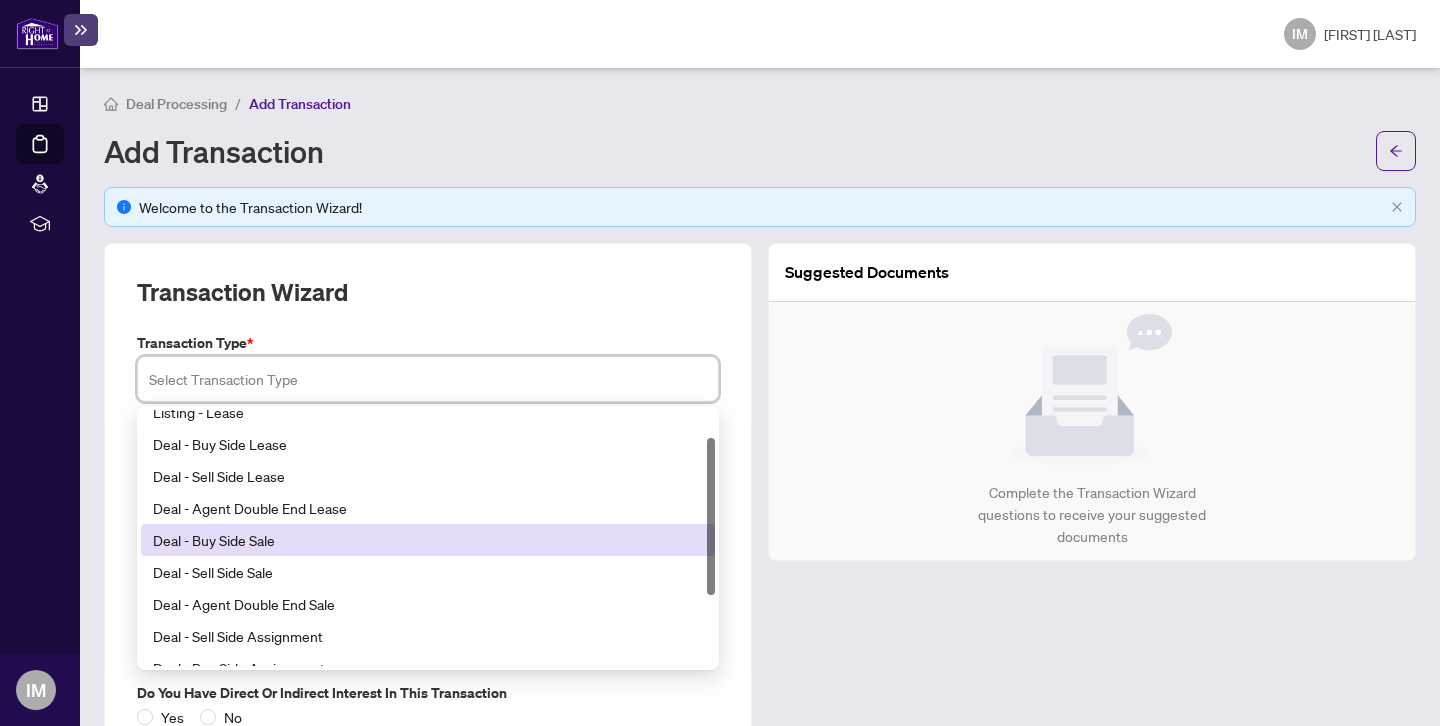 click on "Deal - Buy Side Sale" at bounding box center (428, 540) 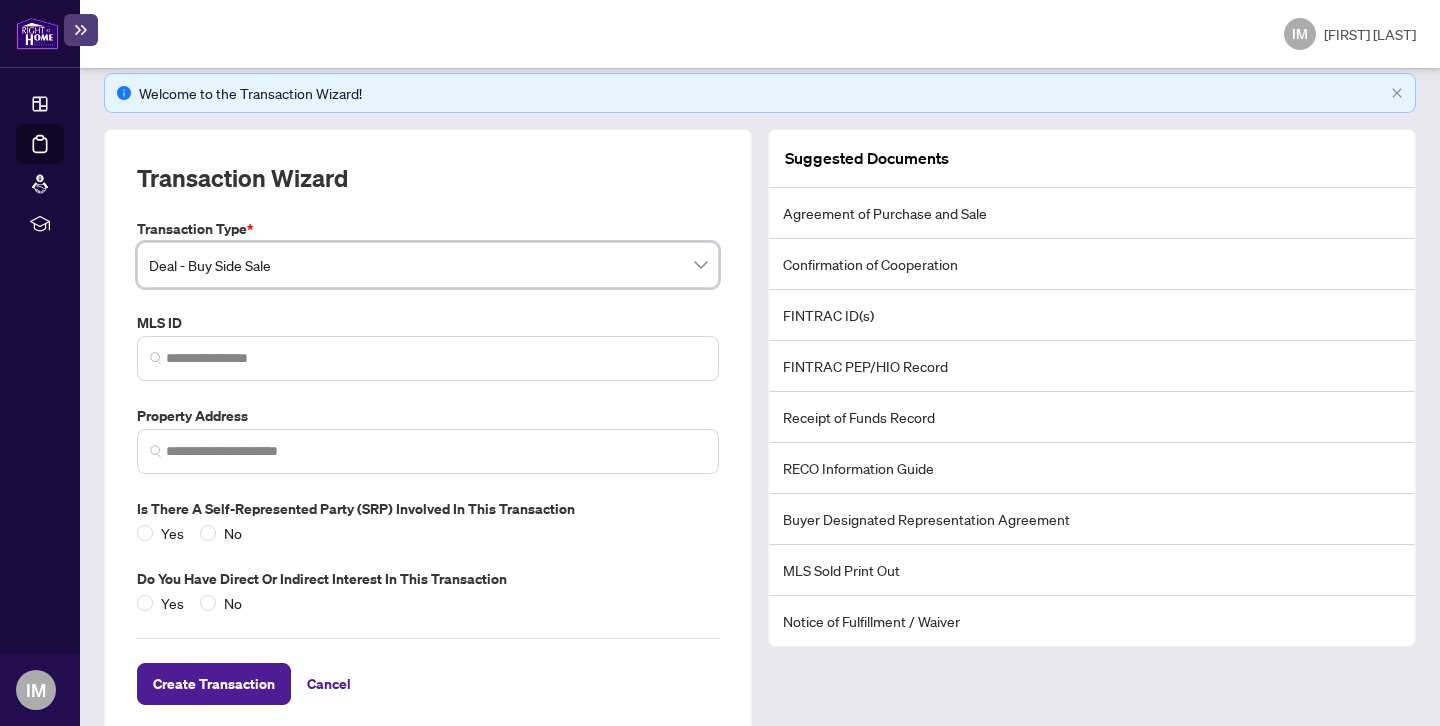scroll, scrollTop: 132, scrollLeft: 0, axis: vertical 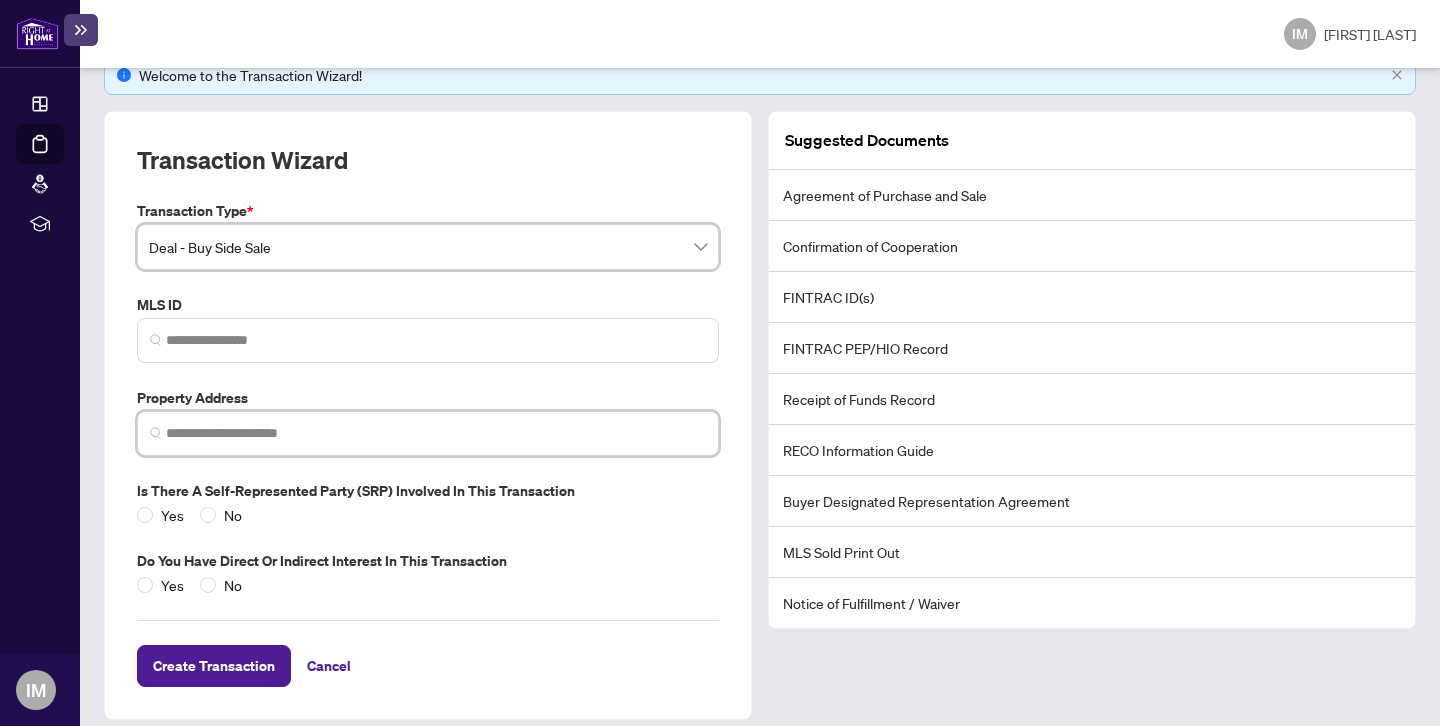 click at bounding box center [436, 433] 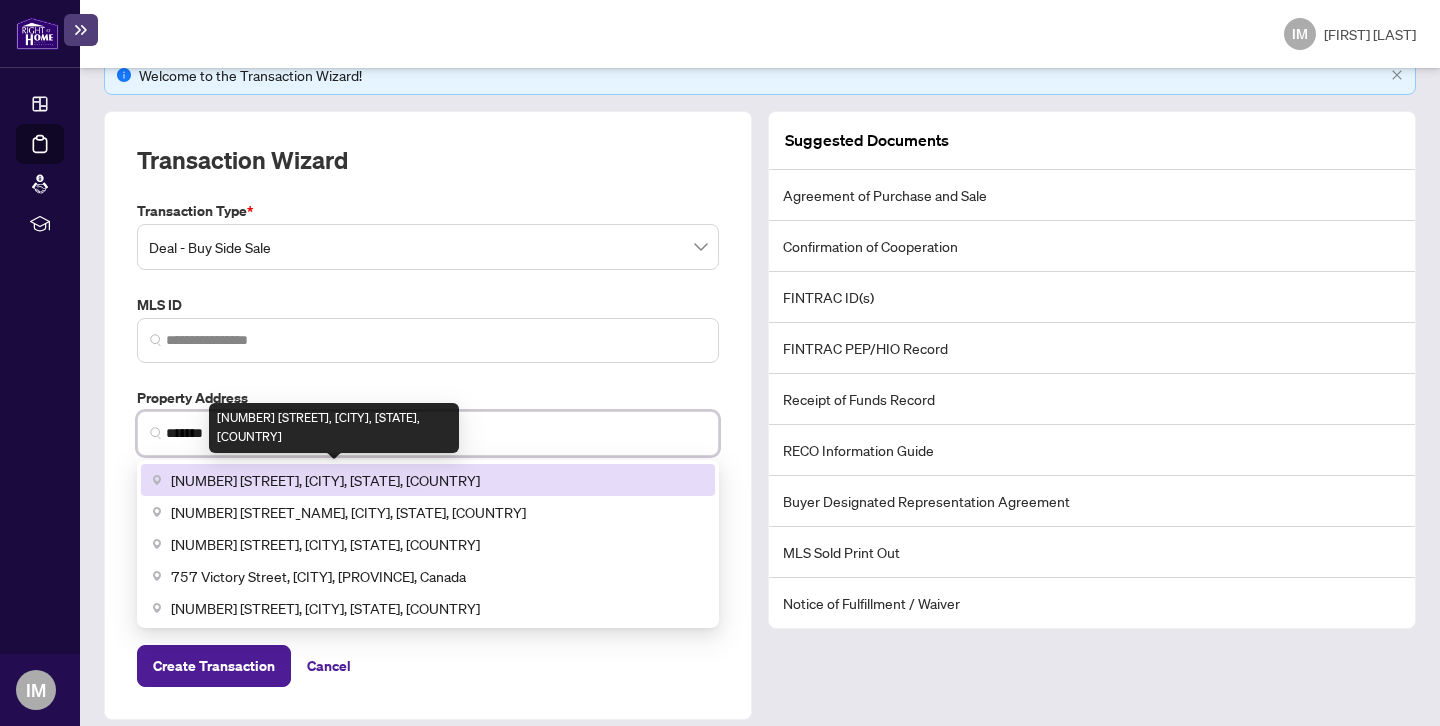 click on "[NUMBER] [STREET], [CITY], [STATE], [COUNTRY]" at bounding box center [325, 480] 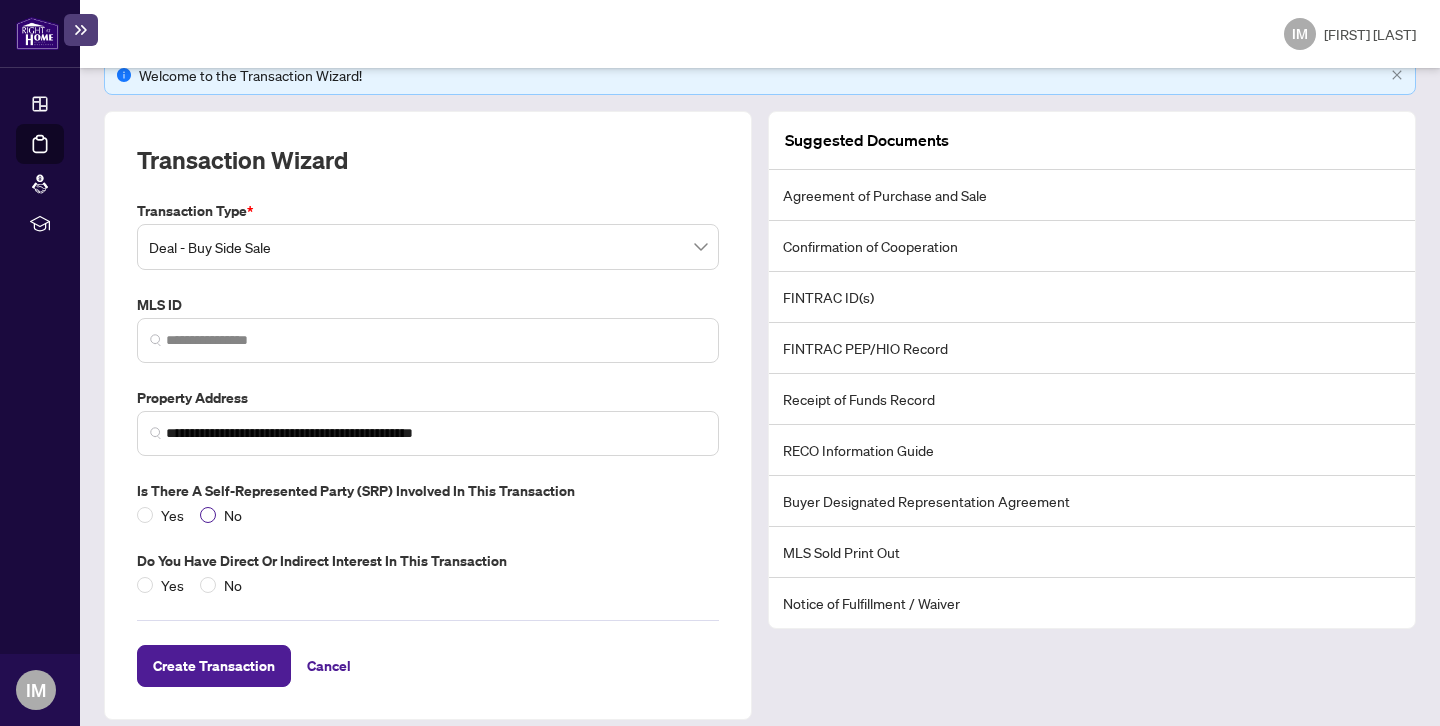 click at bounding box center [145, 515] 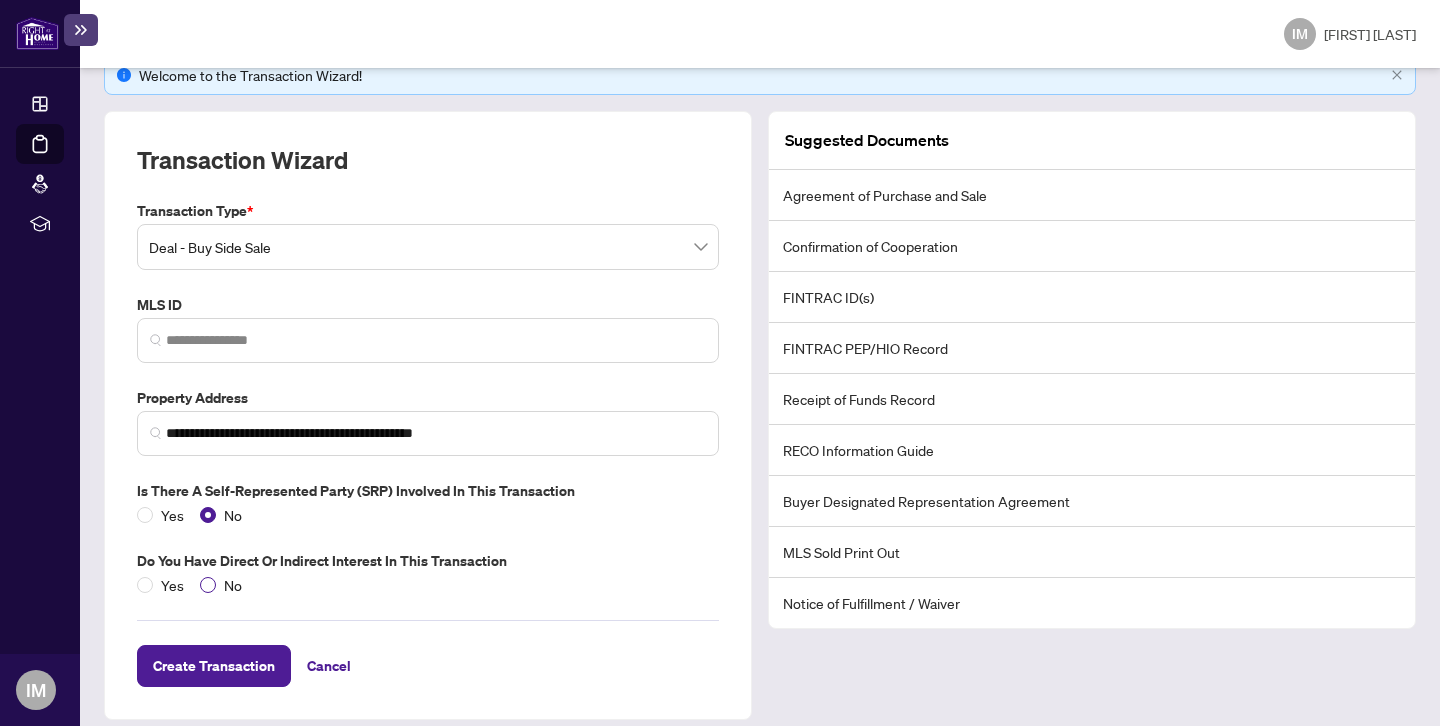 click at bounding box center [145, 585] 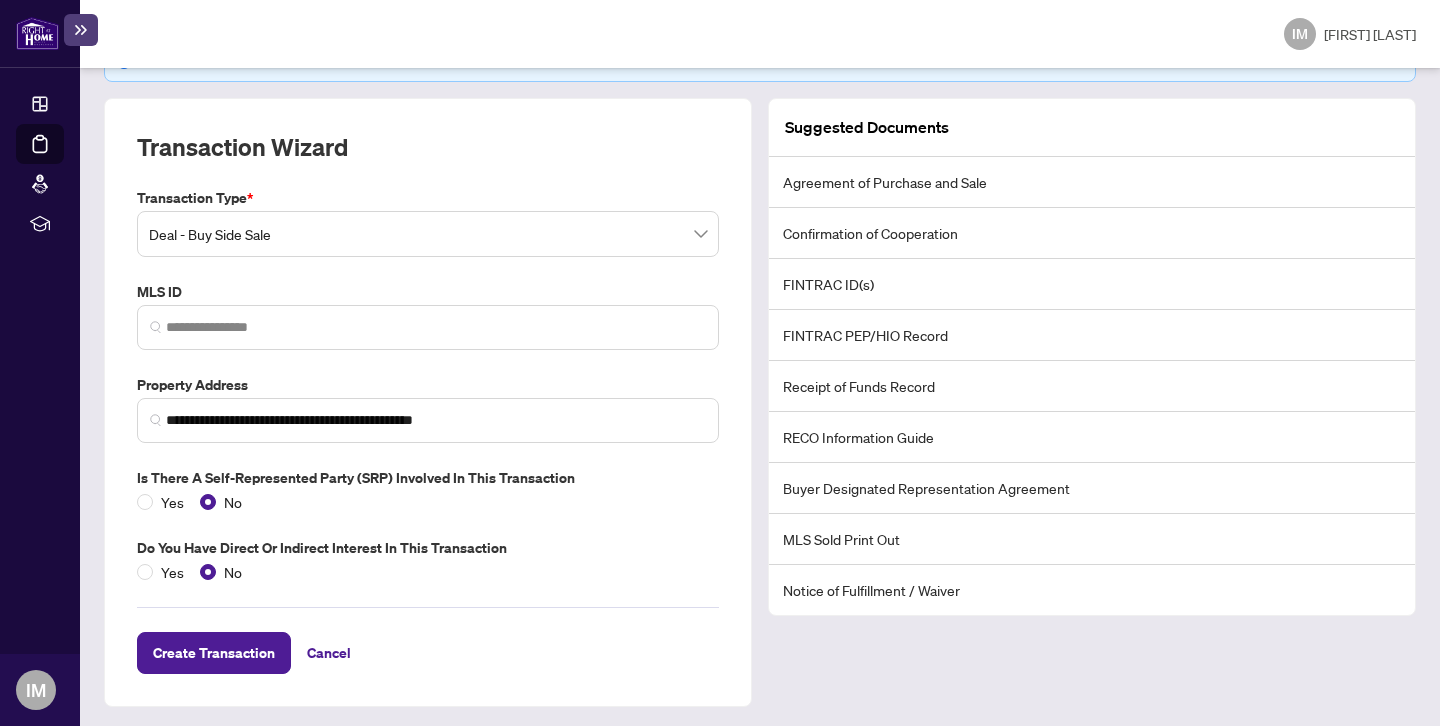 scroll, scrollTop: 144, scrollLeft: 0, axis: vertical 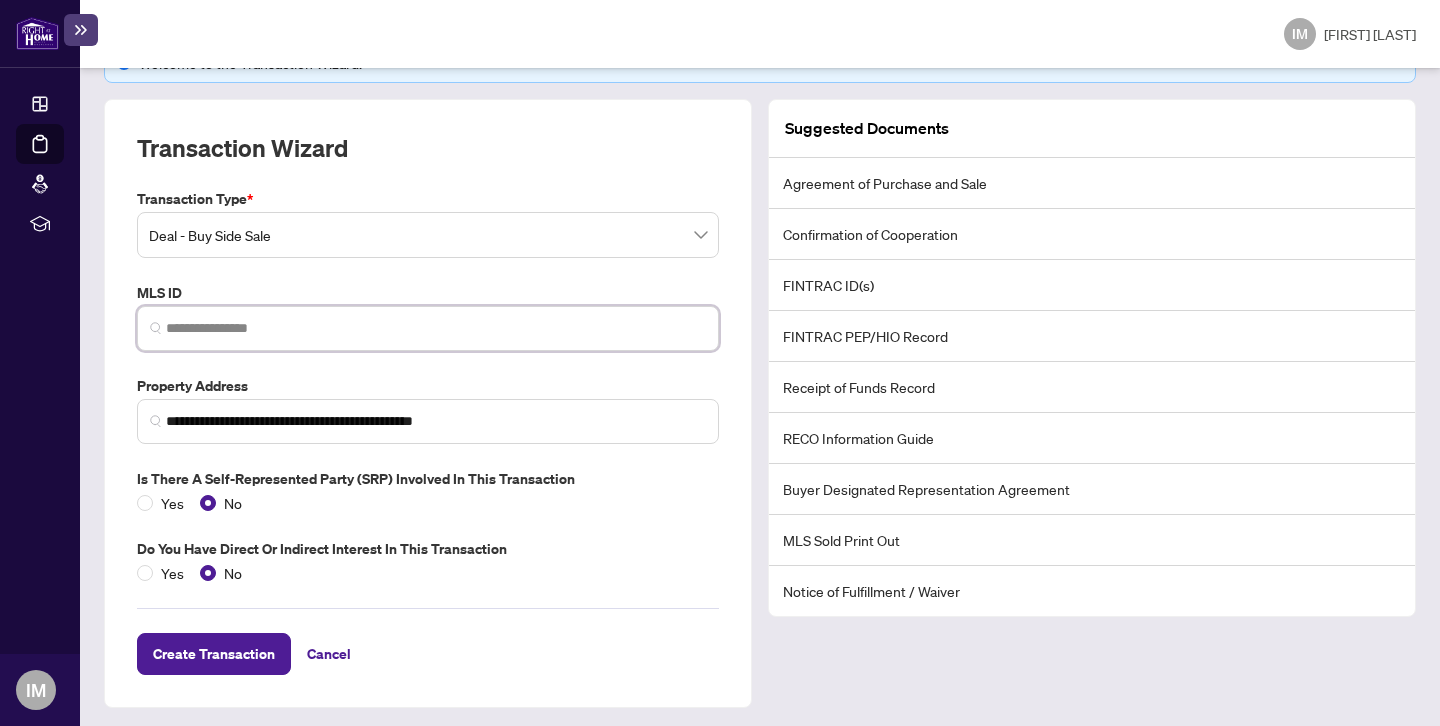 click at bounding box center (436, 328) 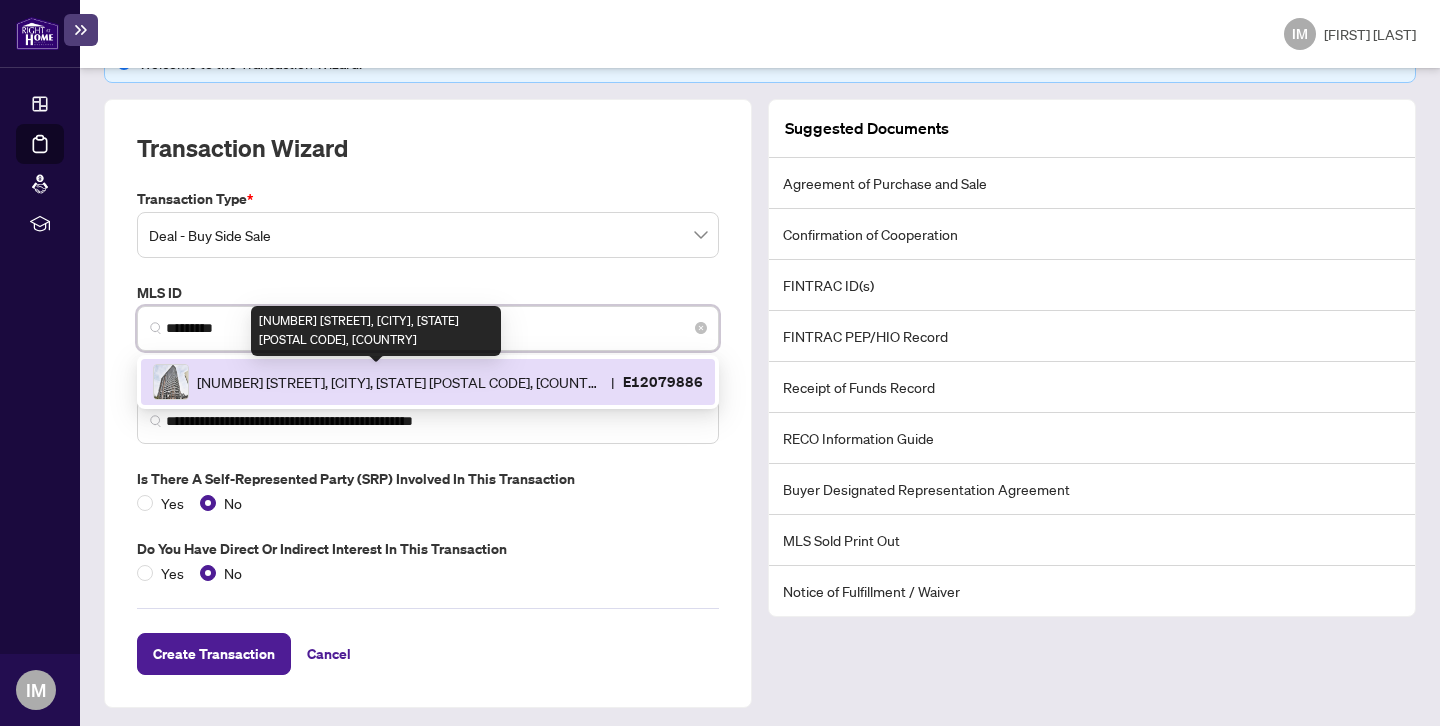 click on "[NUMBER] [STREET], [CITY], [STATE] [POSTAL CODE], [COUNTRY]" at bounding box center [400, 382] 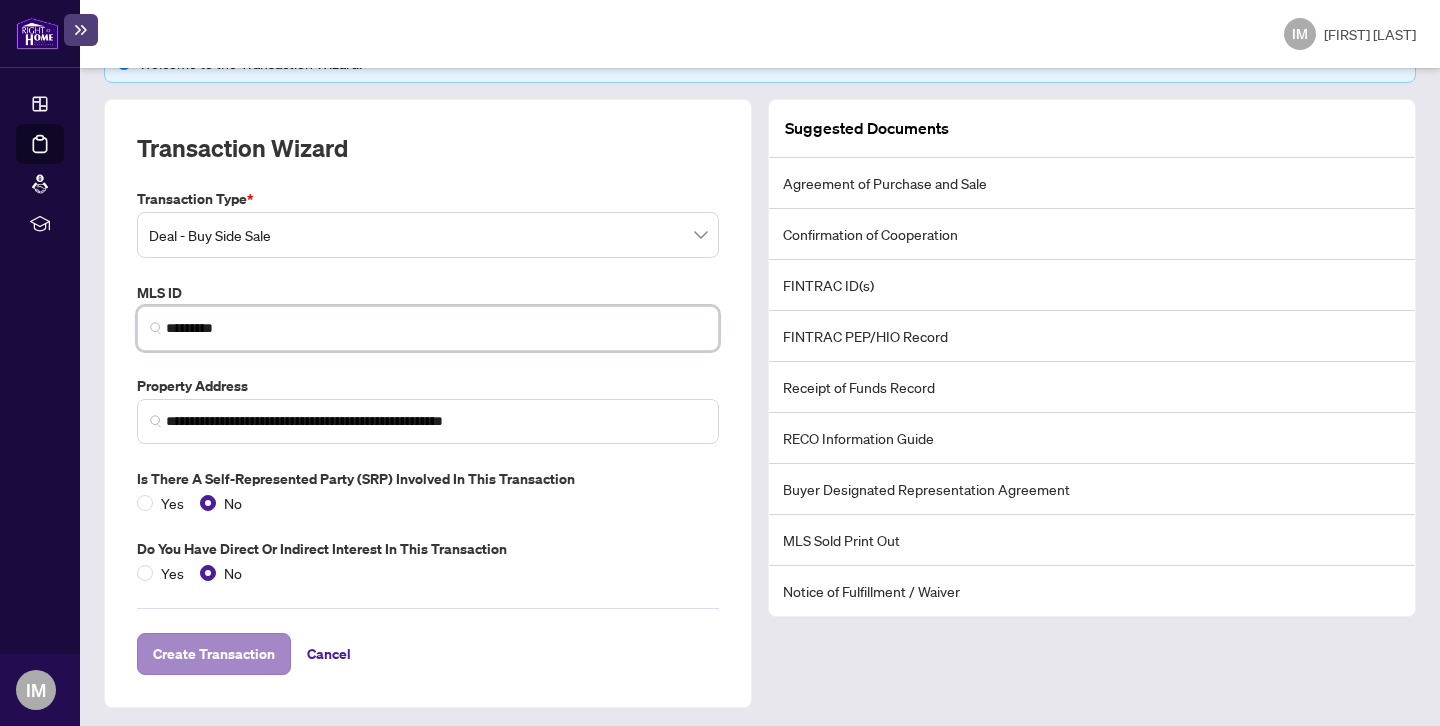 type on "*********" 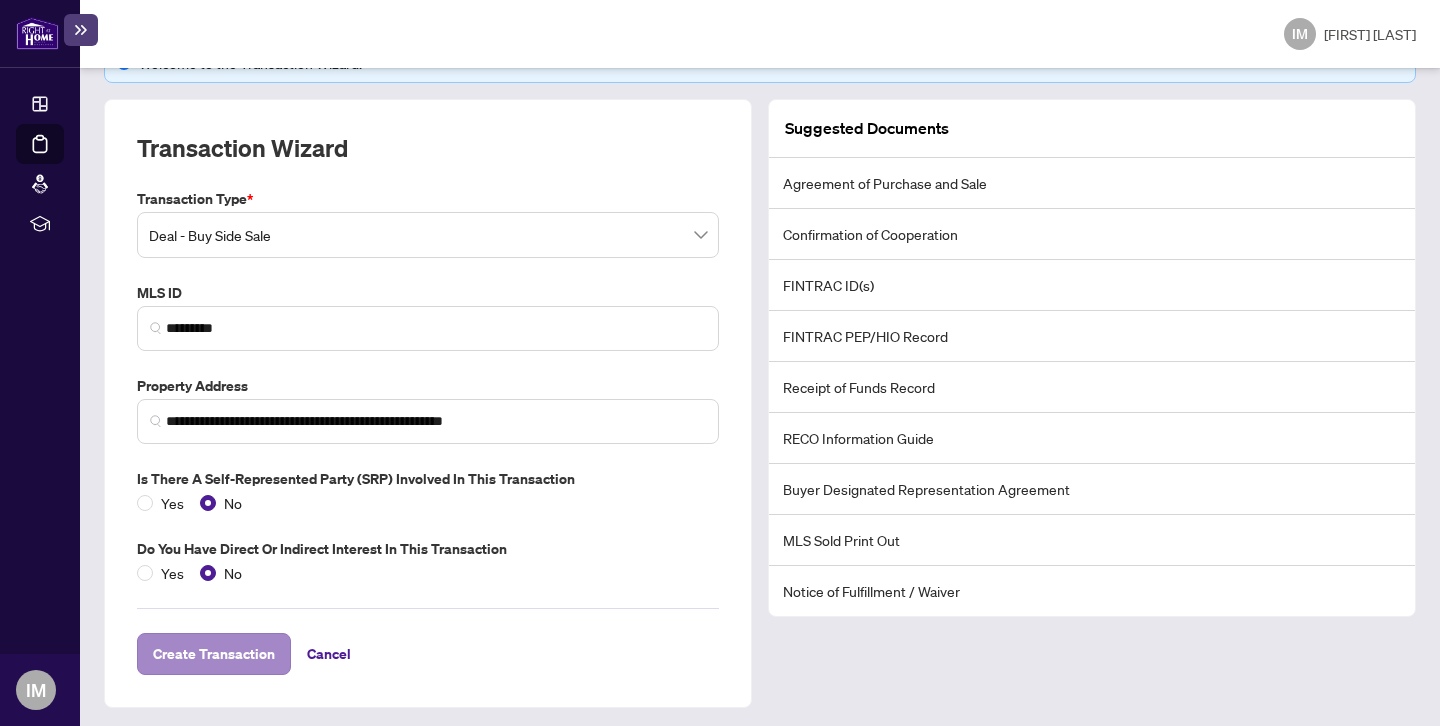 click on "Create Transaction" at bounding box center (214, 654) 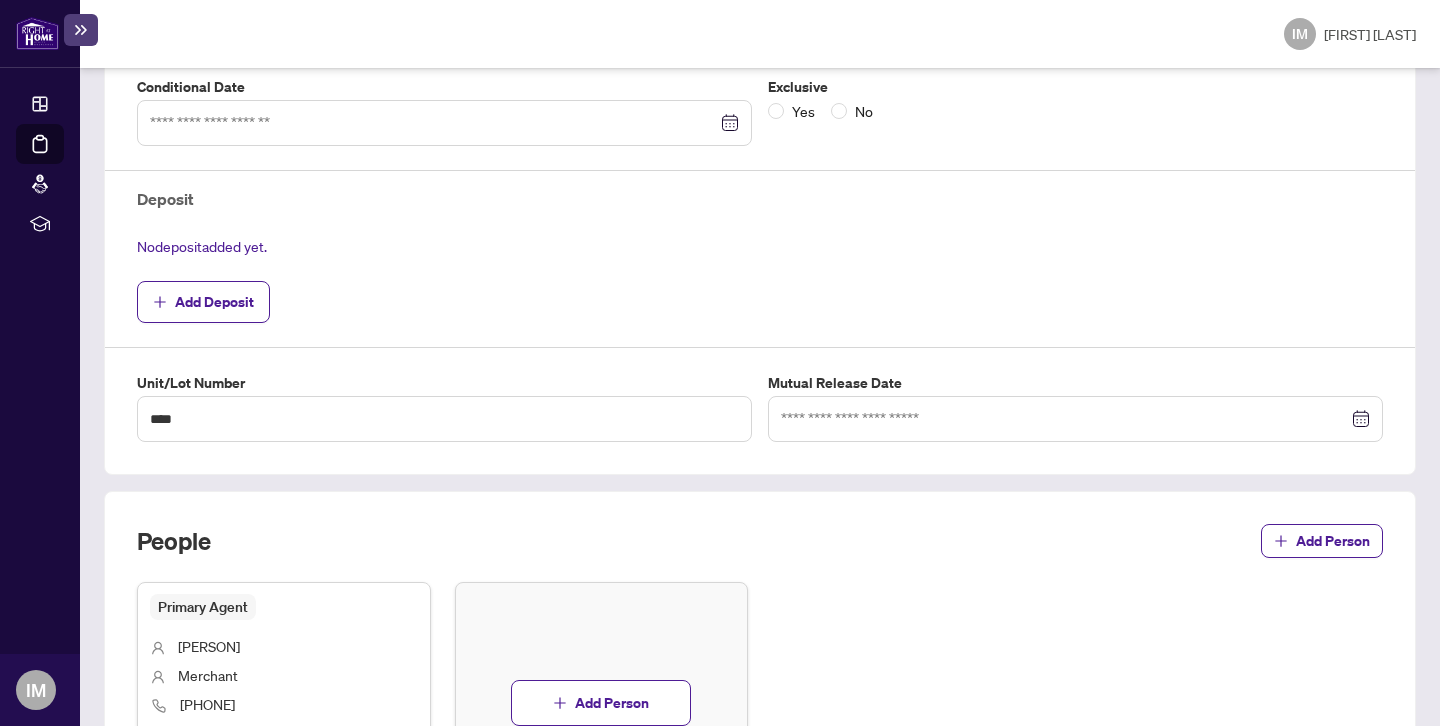 scroll, scrollTop: 604, scrollLeft: 0, axis: vertical 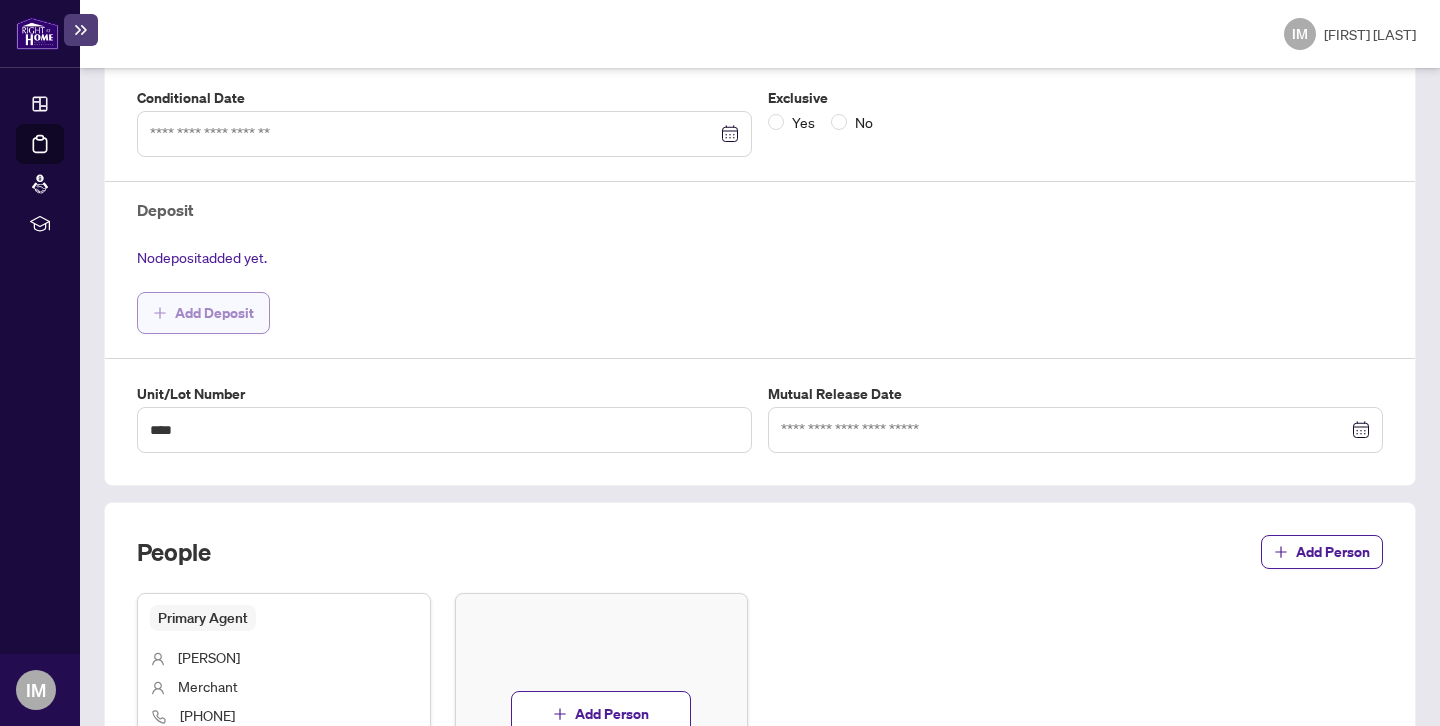click on "Add Deposit" at bounding box center [214, 313] 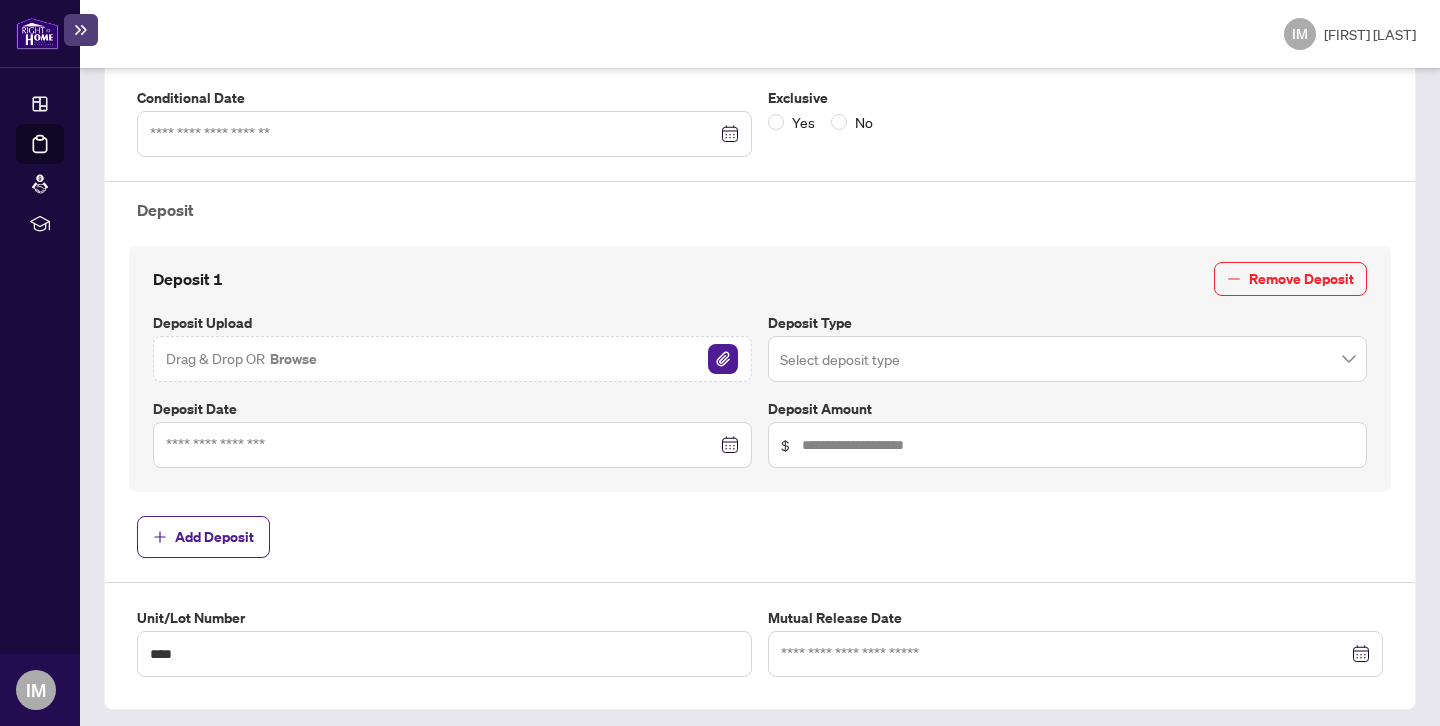 click at bounding box center (1067, 359) 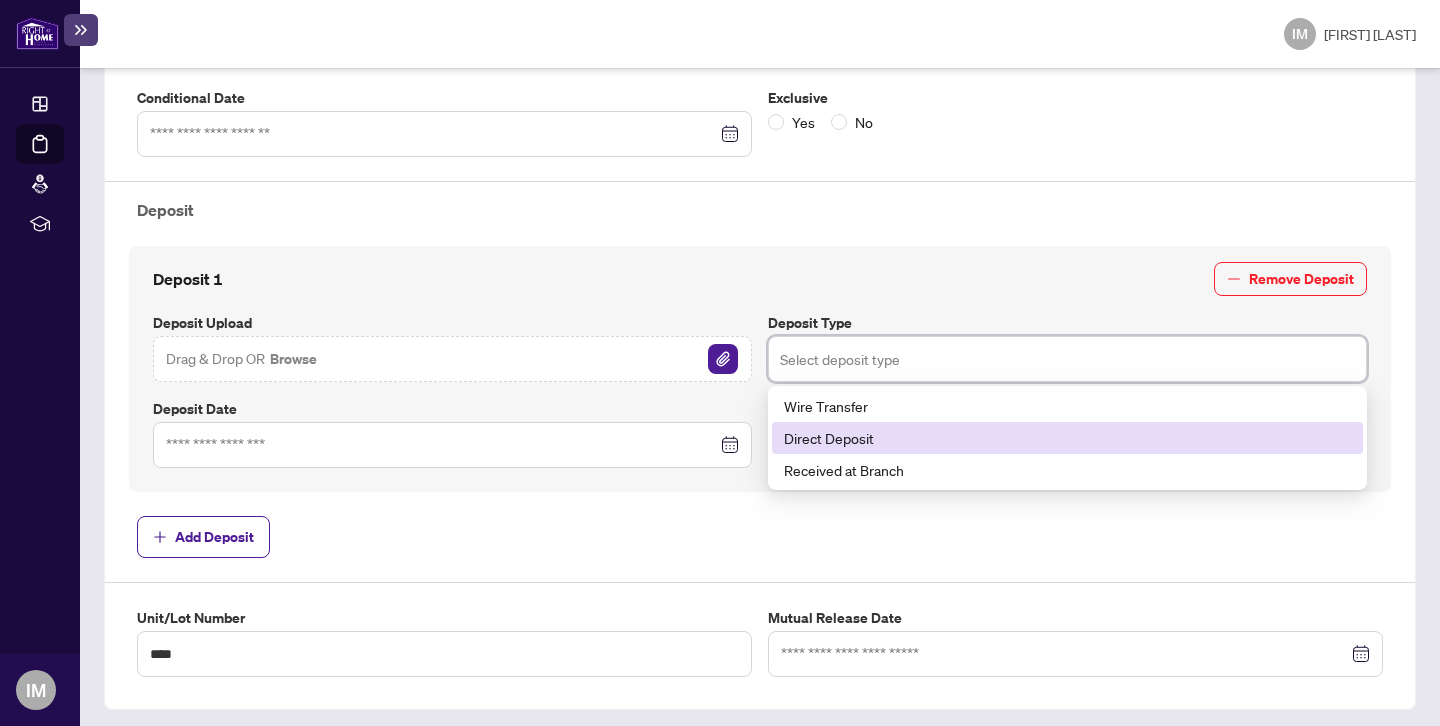 click on "Direct Deposit" at bounding box center [1067, 438] 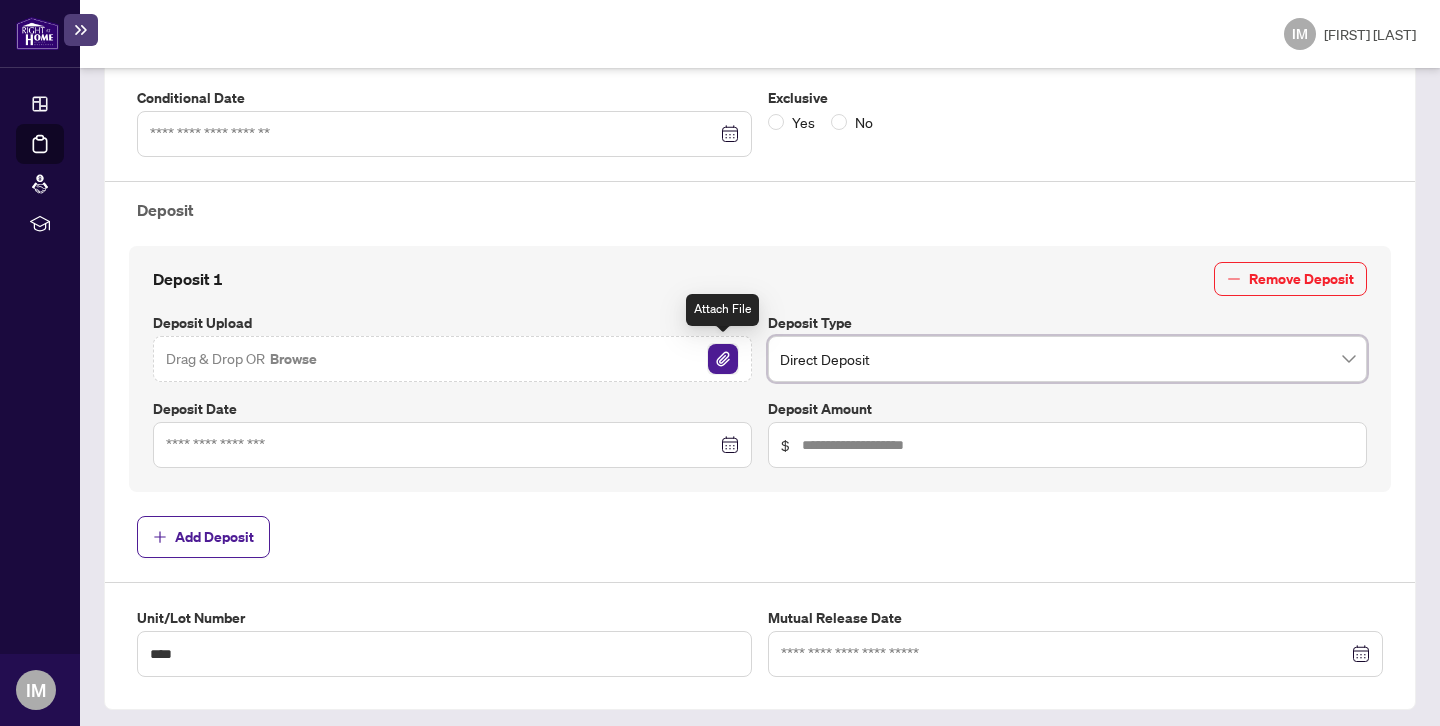 click at bounding box center (723, 359) 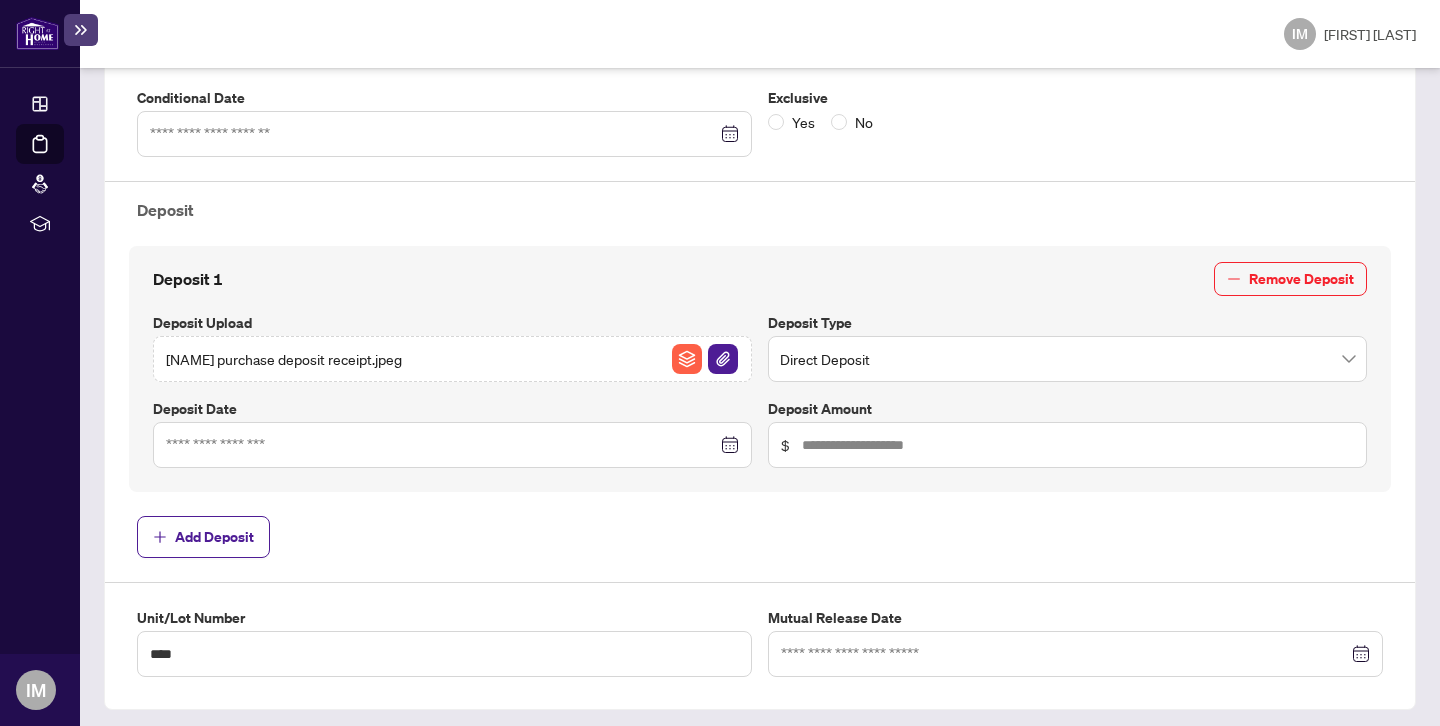 click at bounding box center [452, 445] 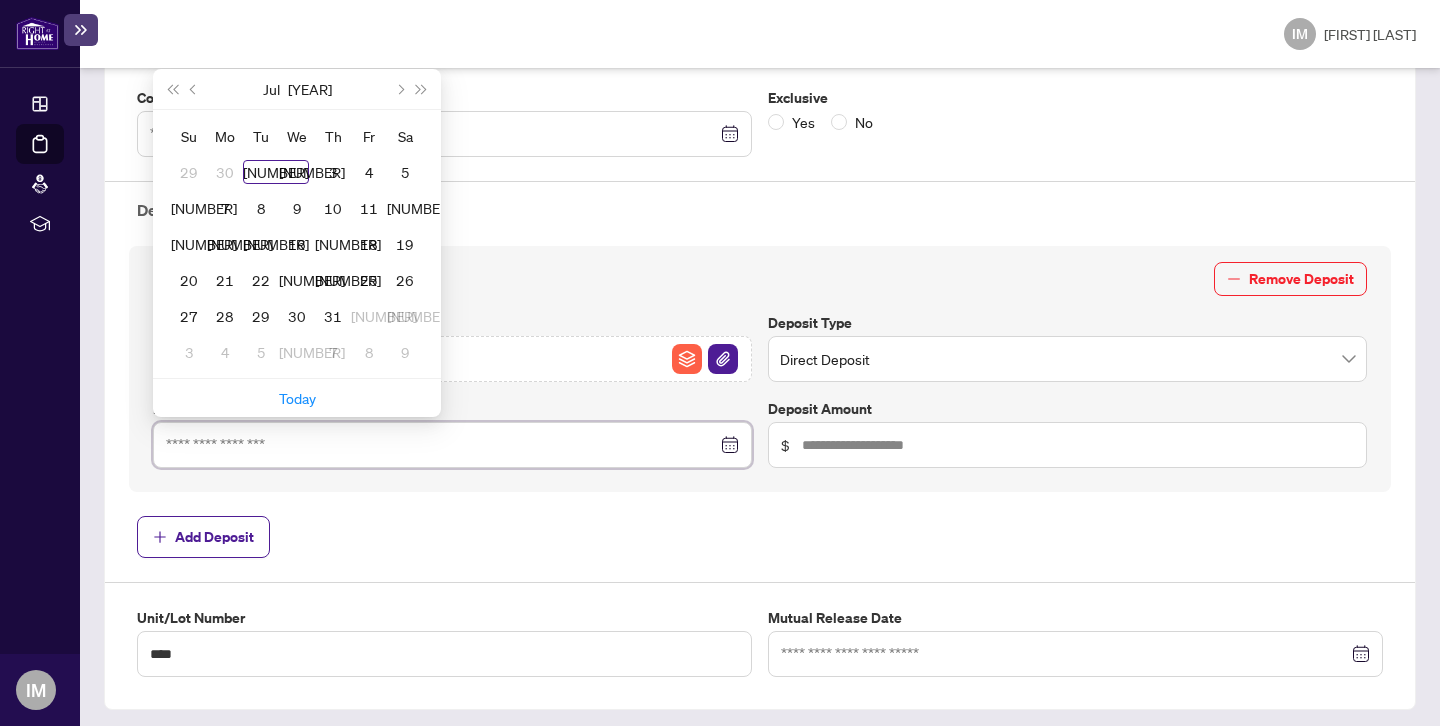 click at bounding box center [452, 445] 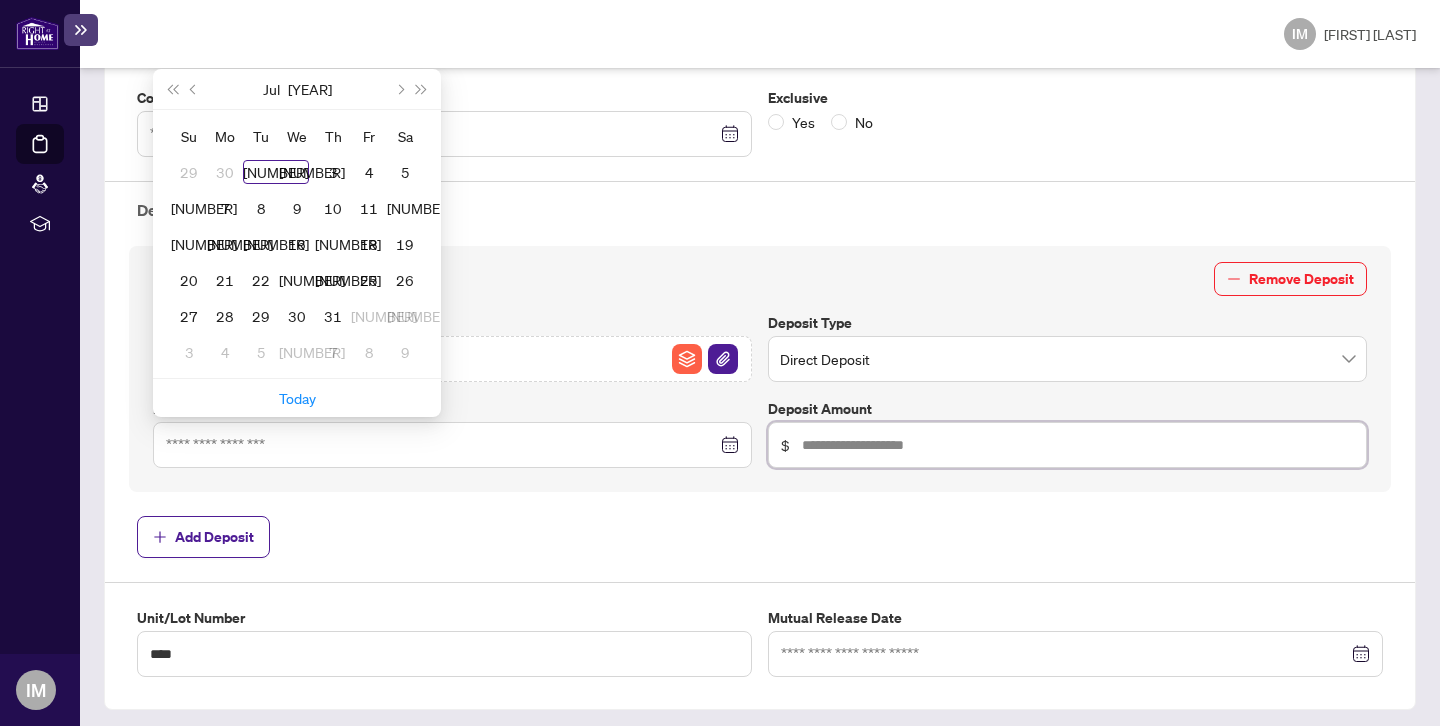 click at bounding box center (1078, 445) 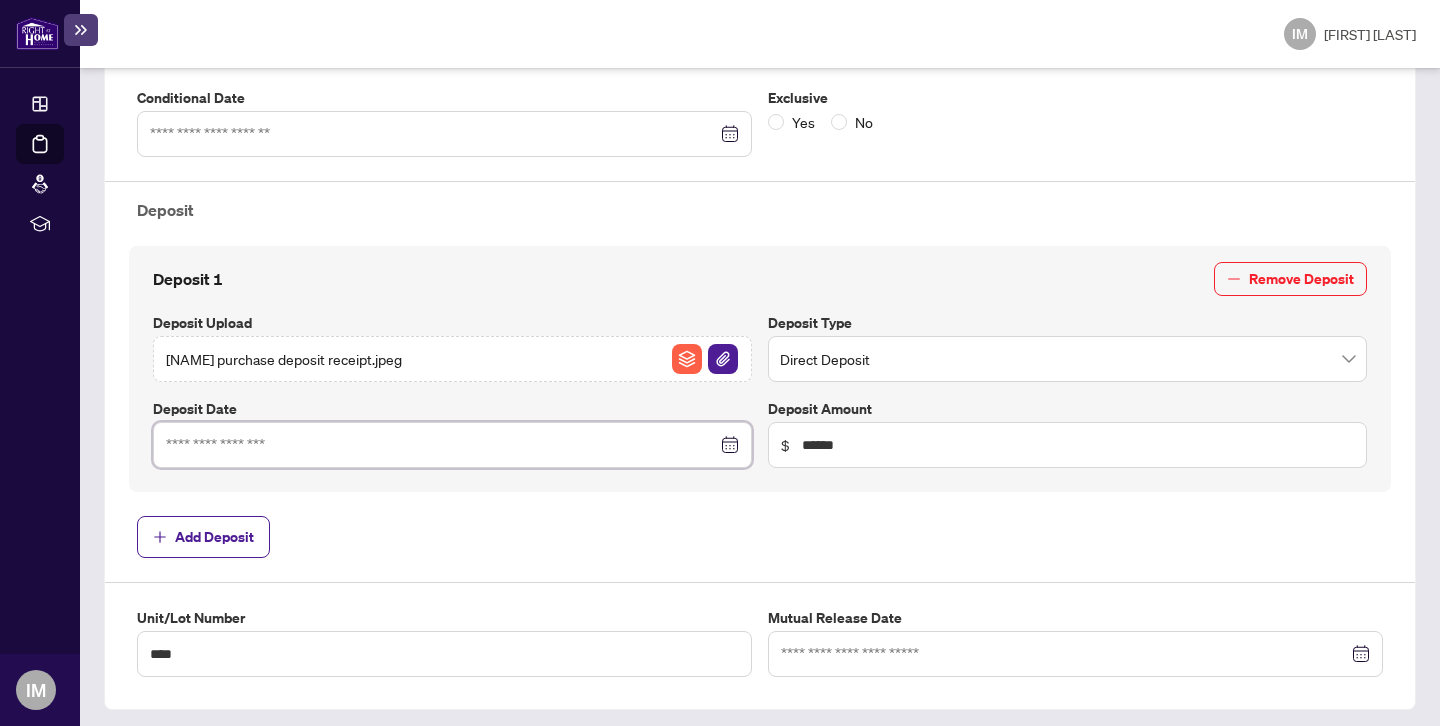 click at bounding box center [441, 445] 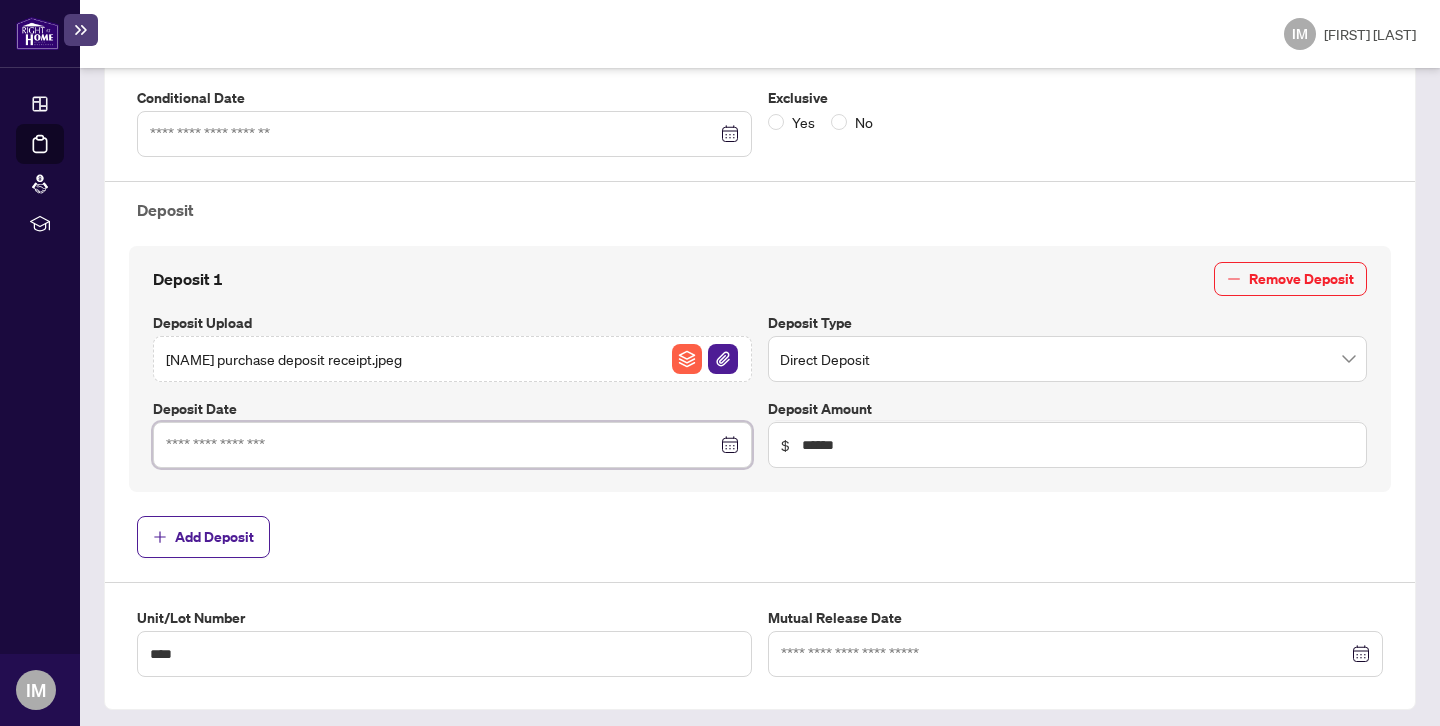 click at bounding box center [441, 445] 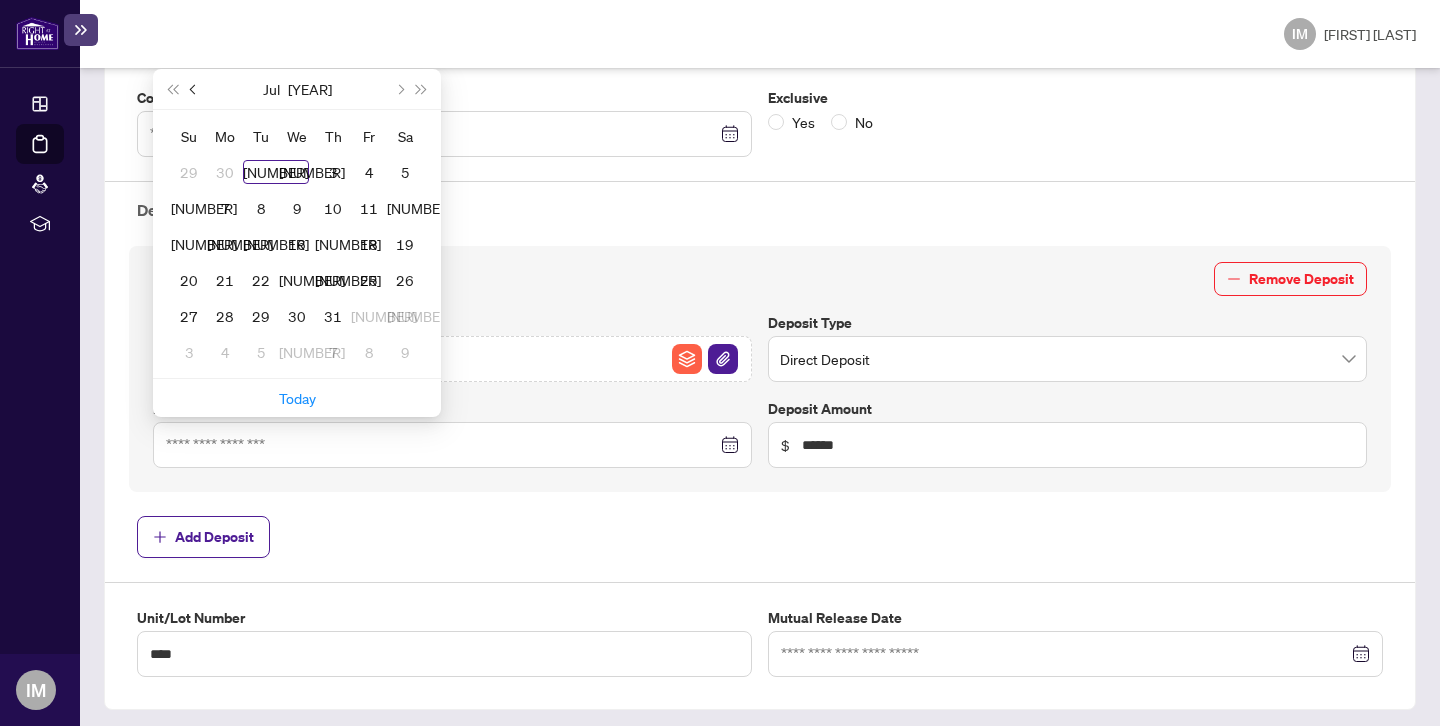 click at bounding box center (194, 89) 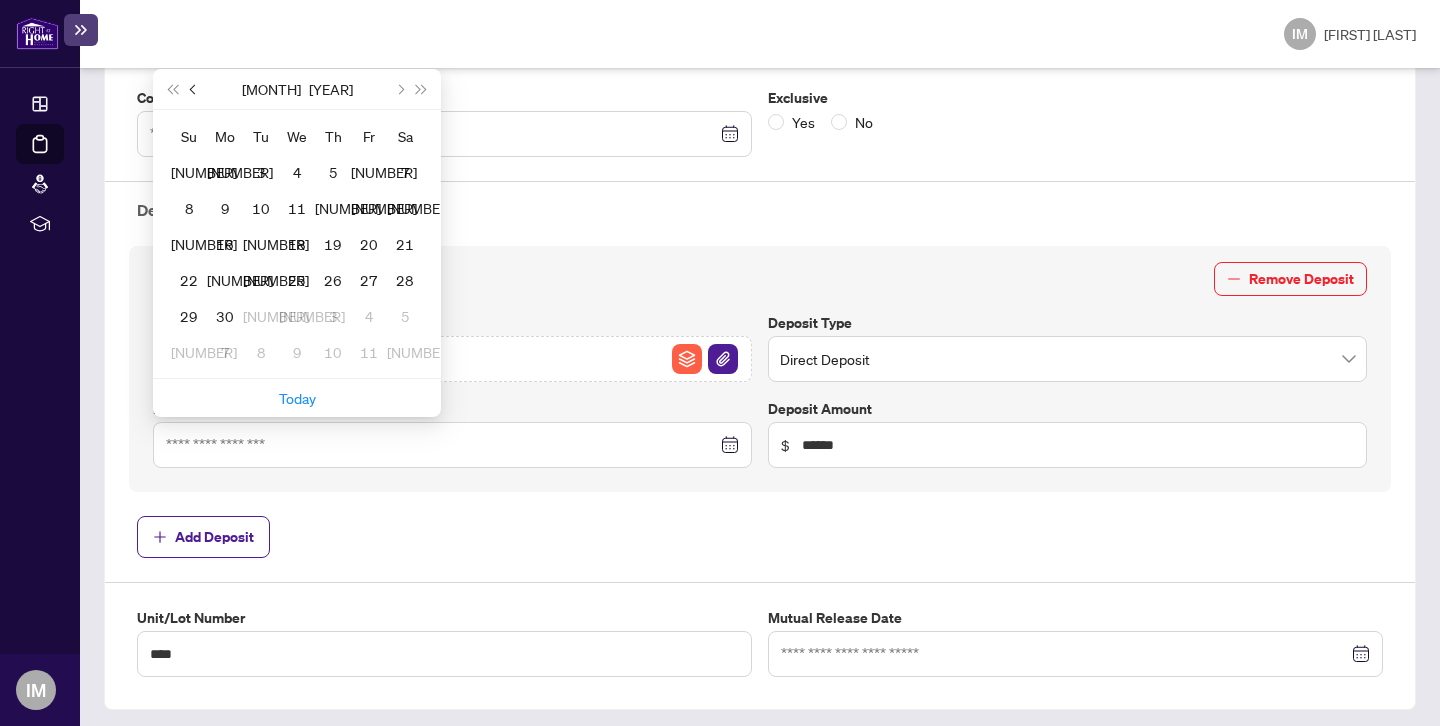 click at bounding box center (194, 89) 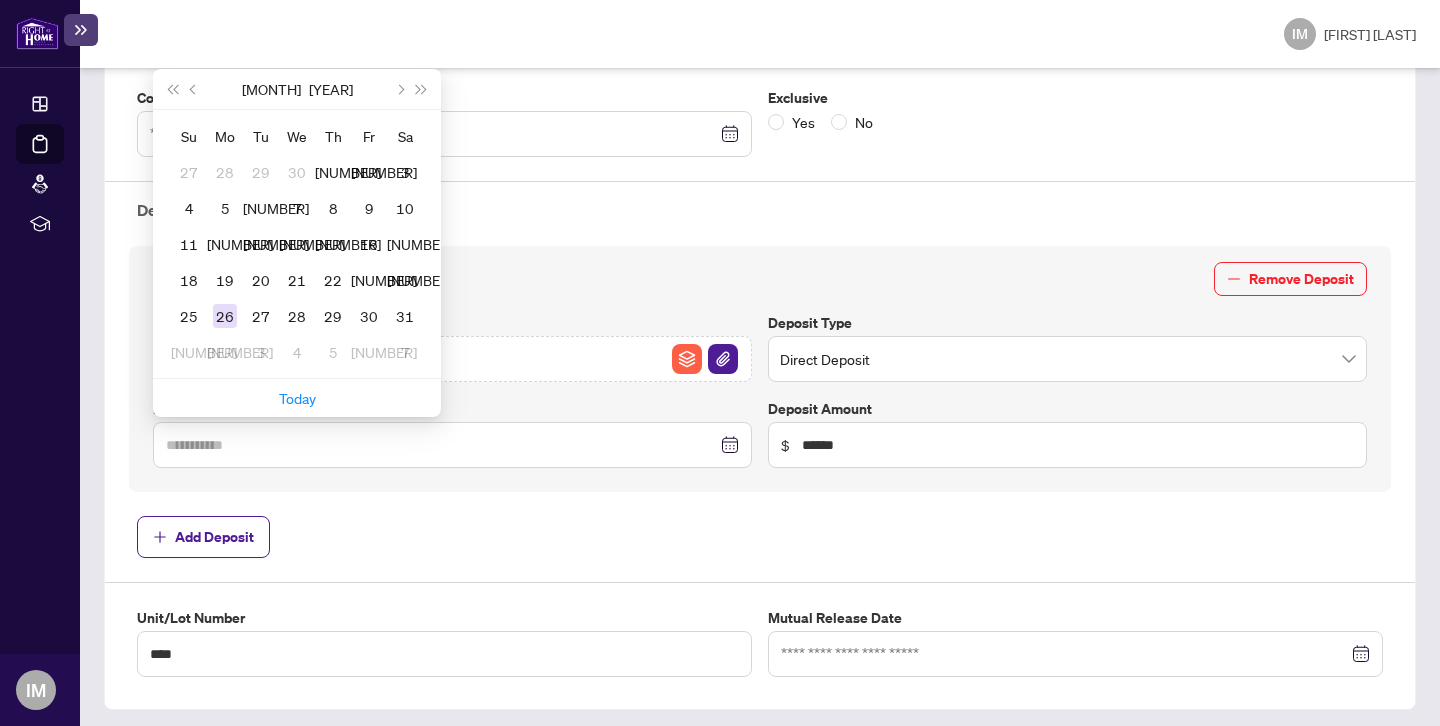 click on "26" at bounding box center [225, 316] 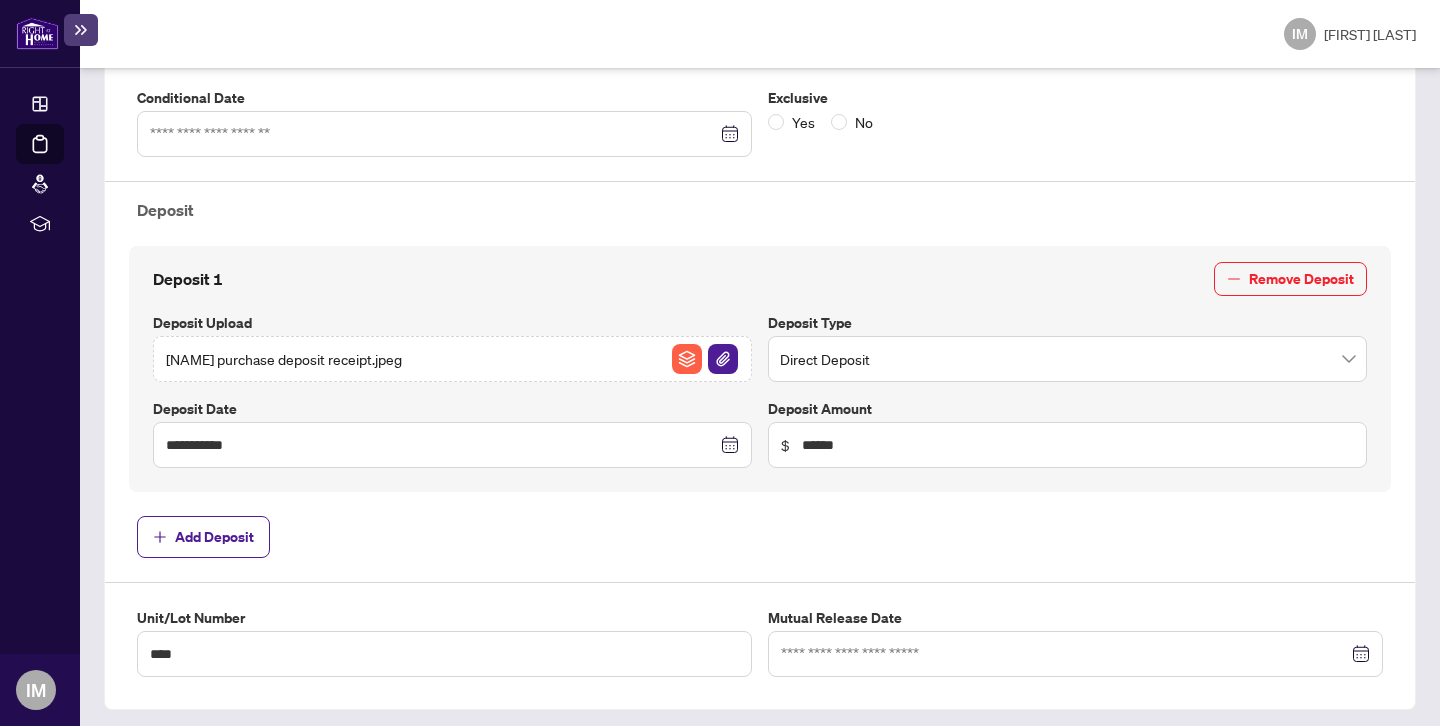 click on "Add Deposit" at bounding box center [760, 537] 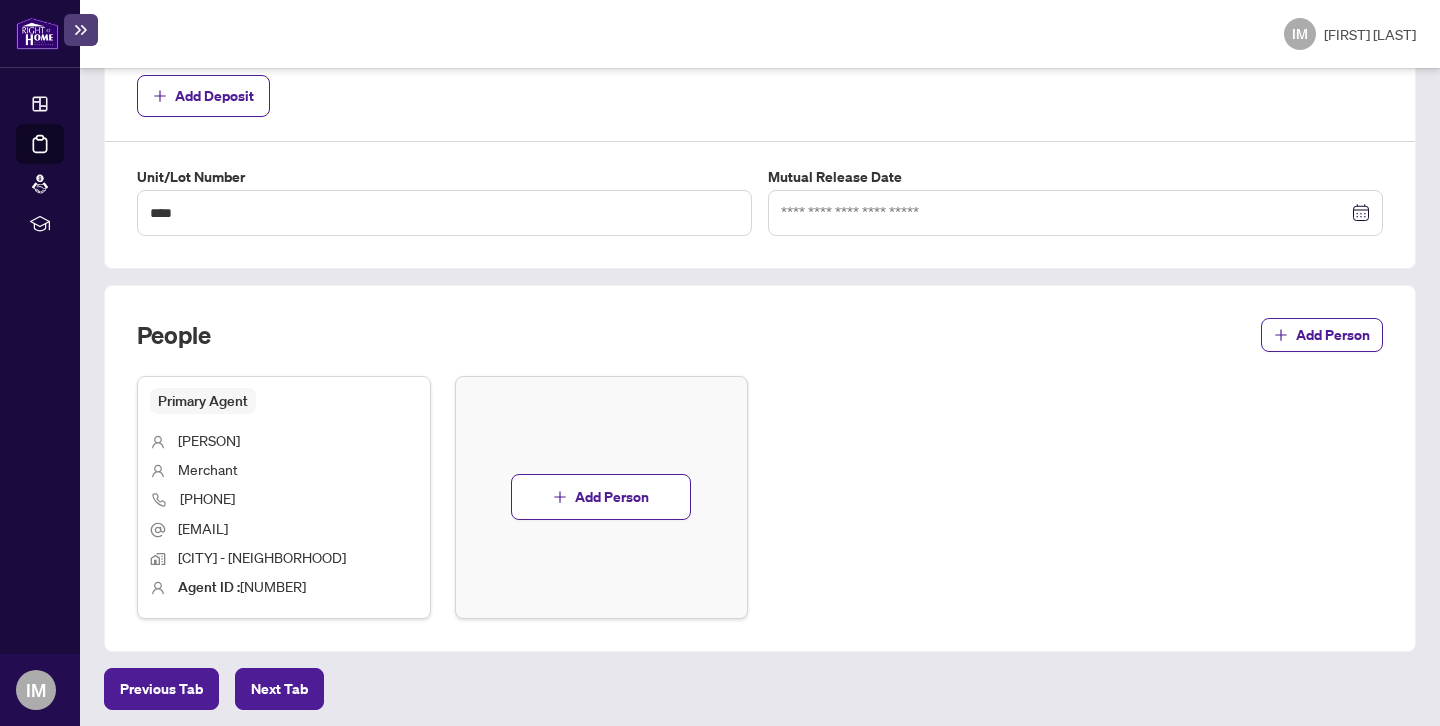 scroll, scrollTop: 1044, scrollLeft: 0, axis: vertical 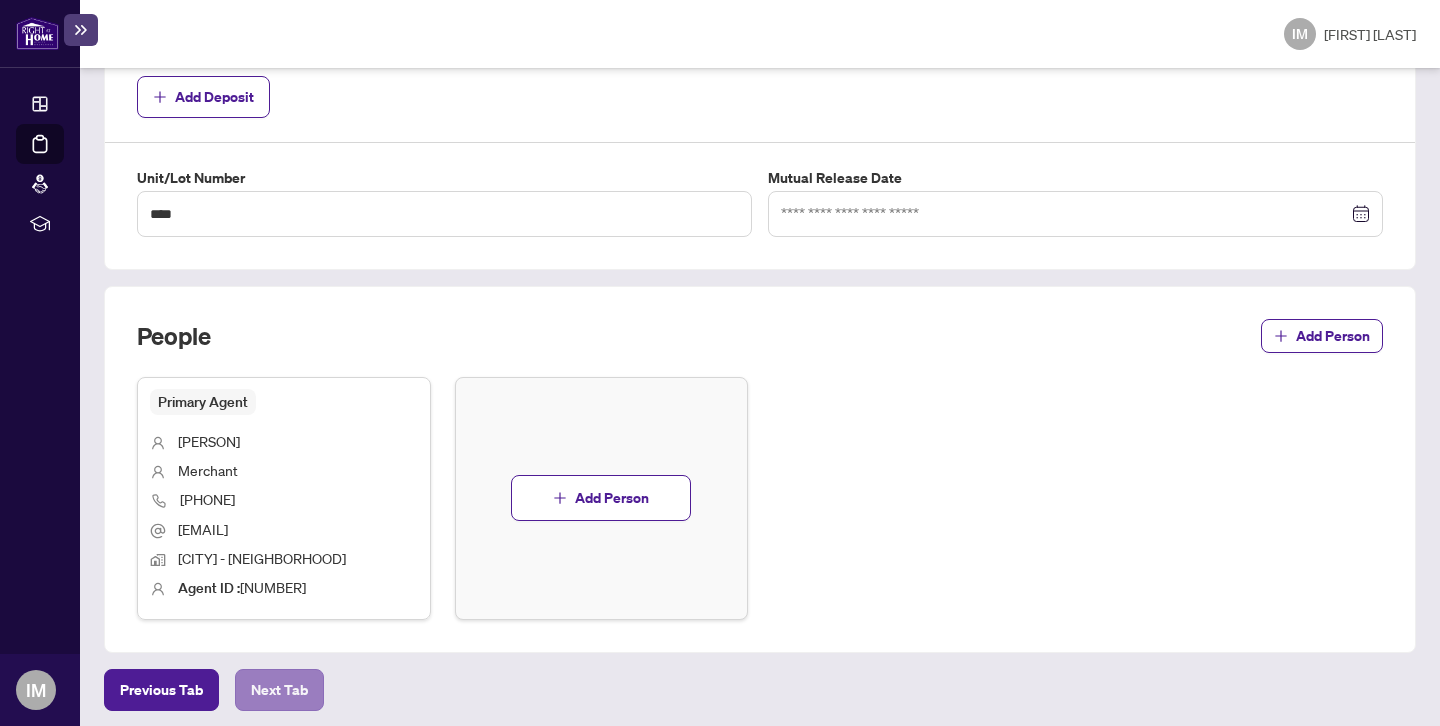click on "Next Tab" at bounding box center [161, 690] 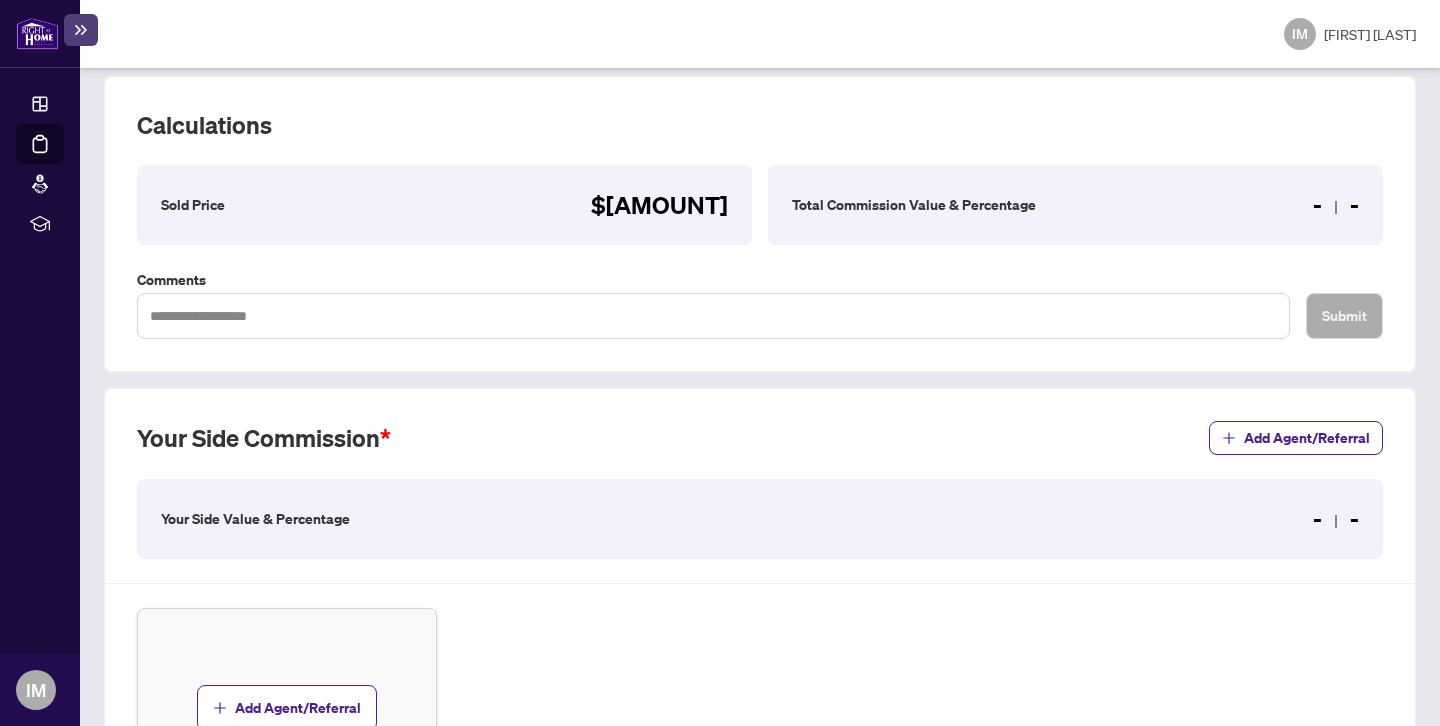 scroll, scrollTop: 336, scrollLeft: 0, axis: vertical 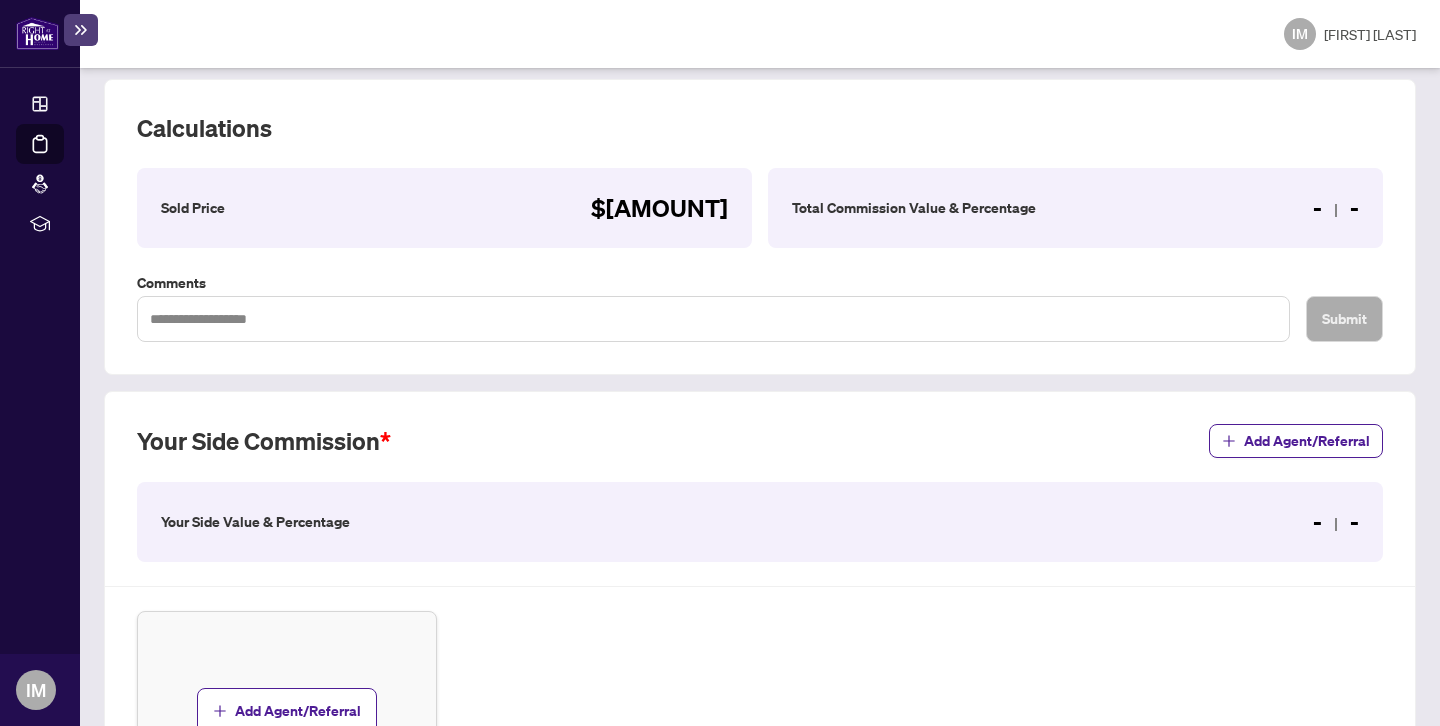 click on "[PHONE]" at bounding box center (659, 208) 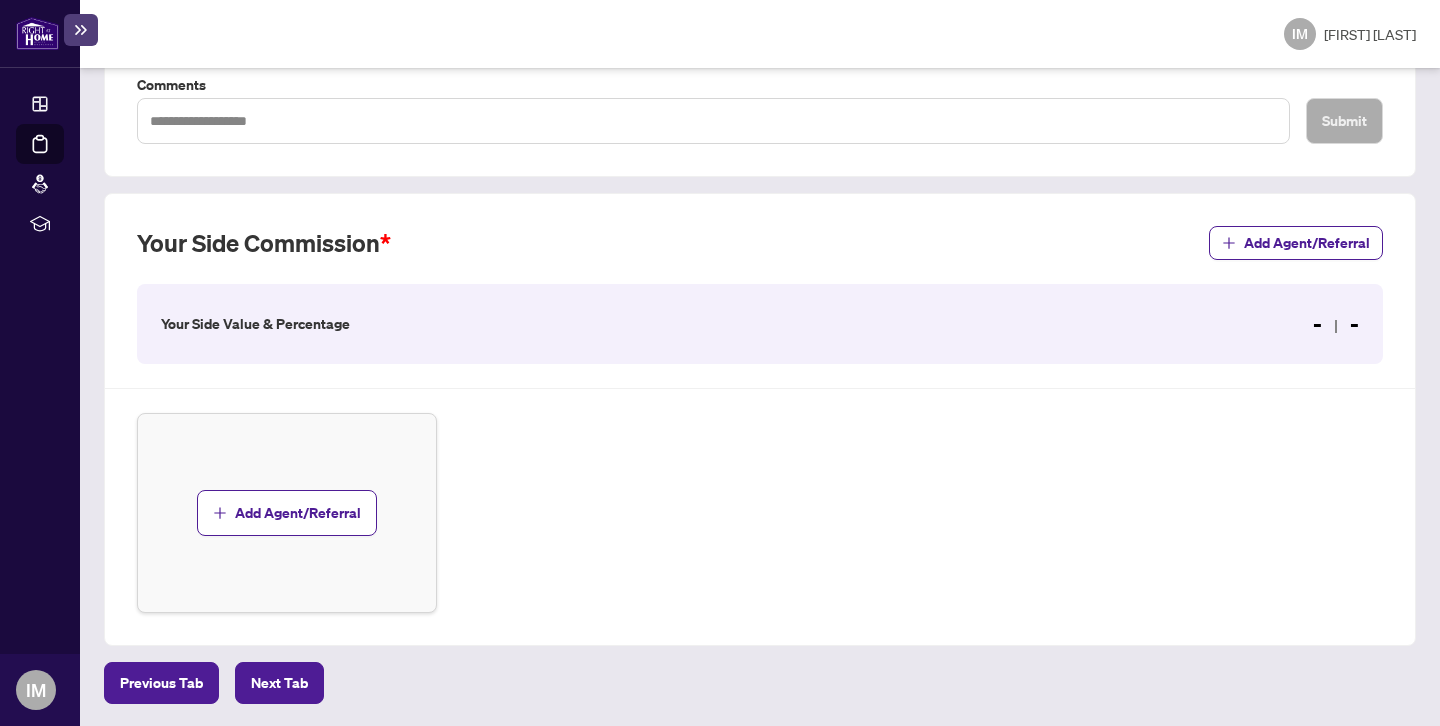 scroll, scrollTop: 533, scrollLeft: 0, axis: vertical 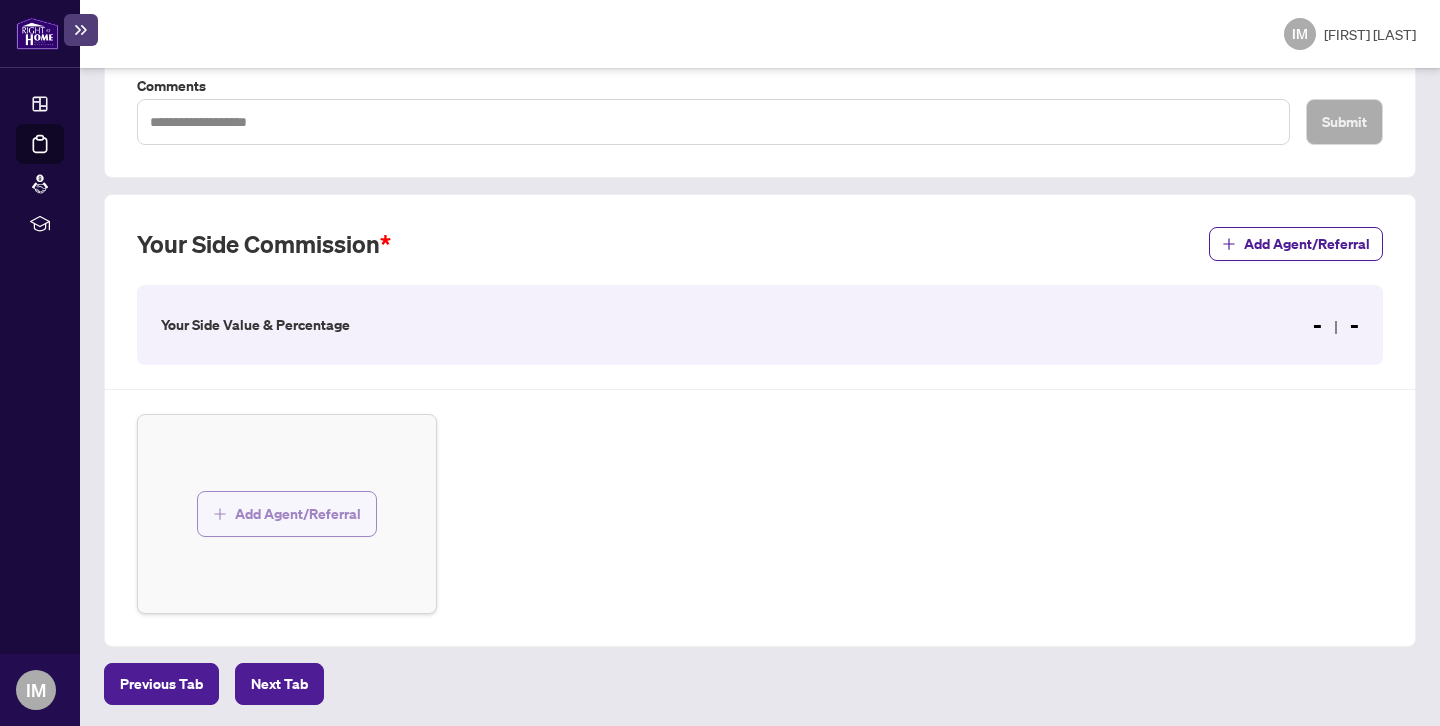 click on "Add Agent/Referral" at bounding box center [298, 514] 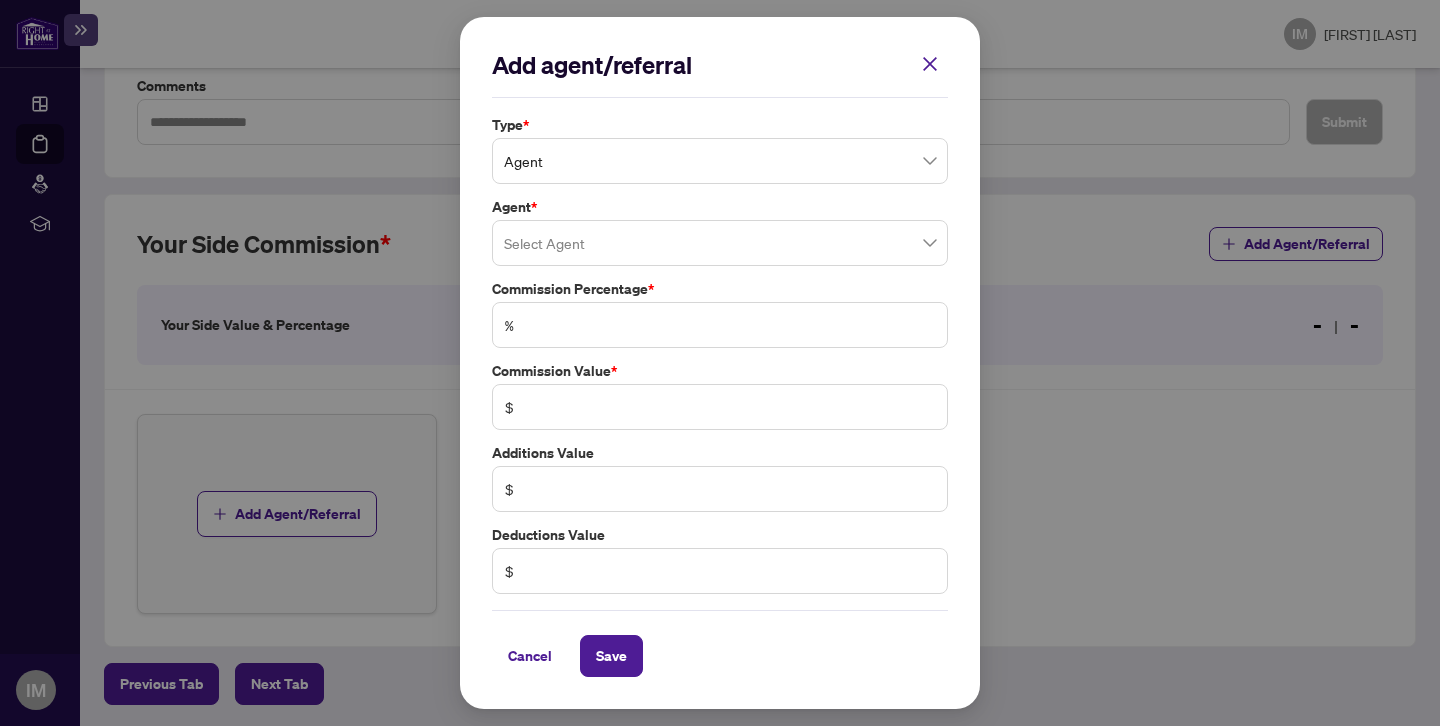 click at bounding box center (720, 243) 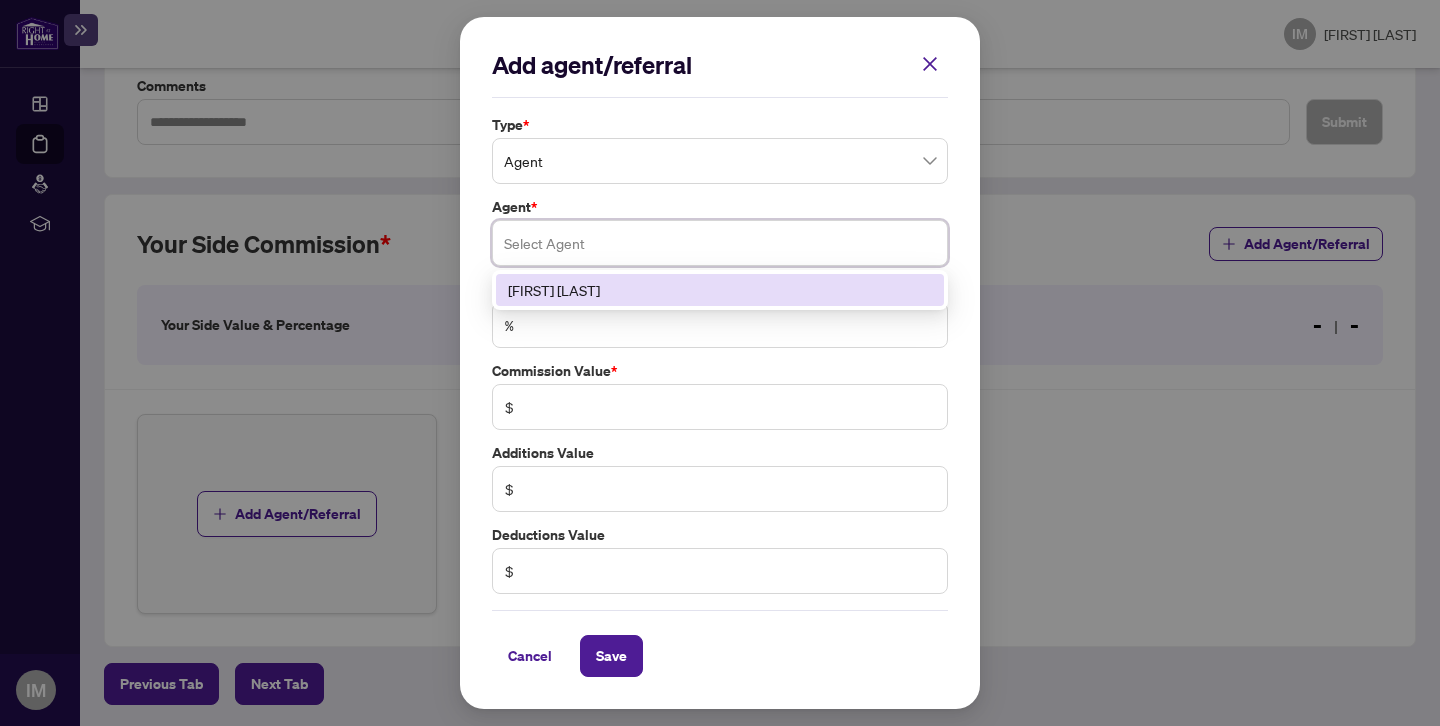 click on "[FIRST] [LAST]" at bounding box center (720, 290) 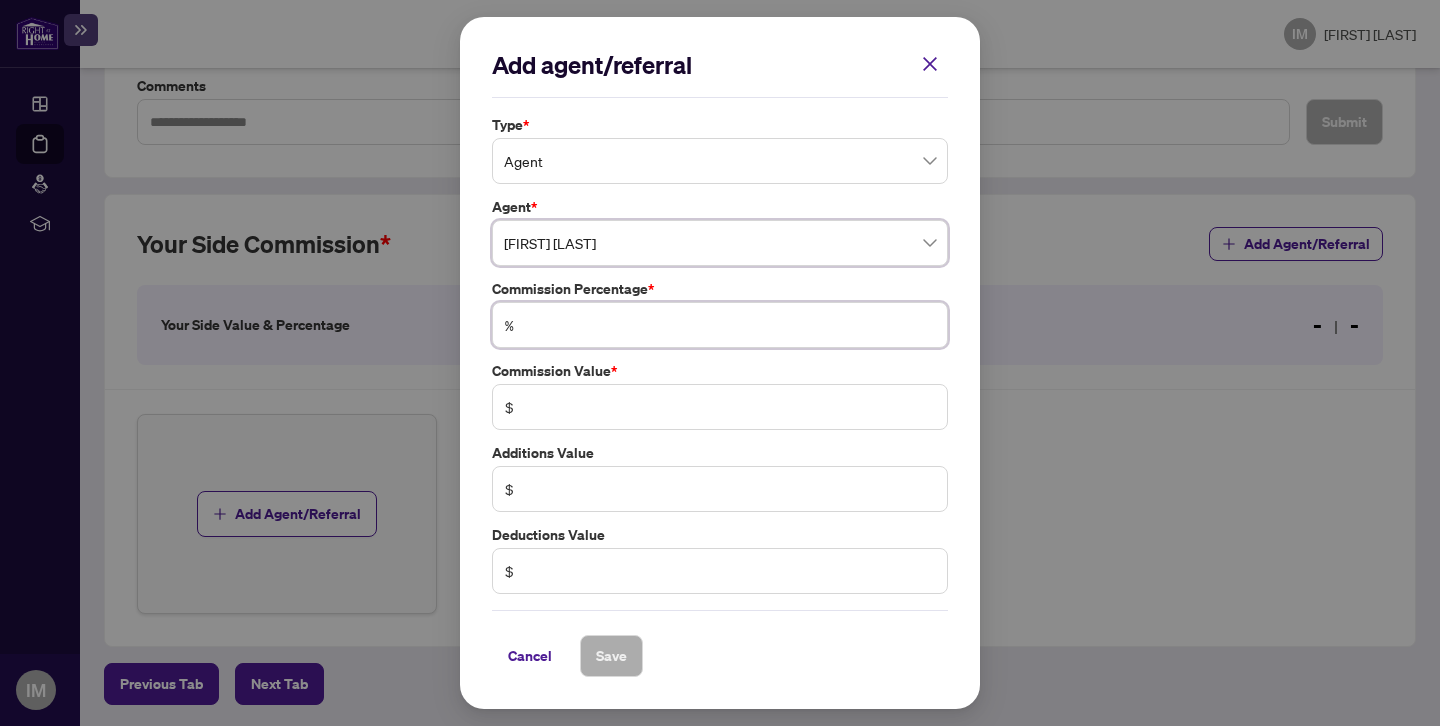 click at bounding box center [730, 325] 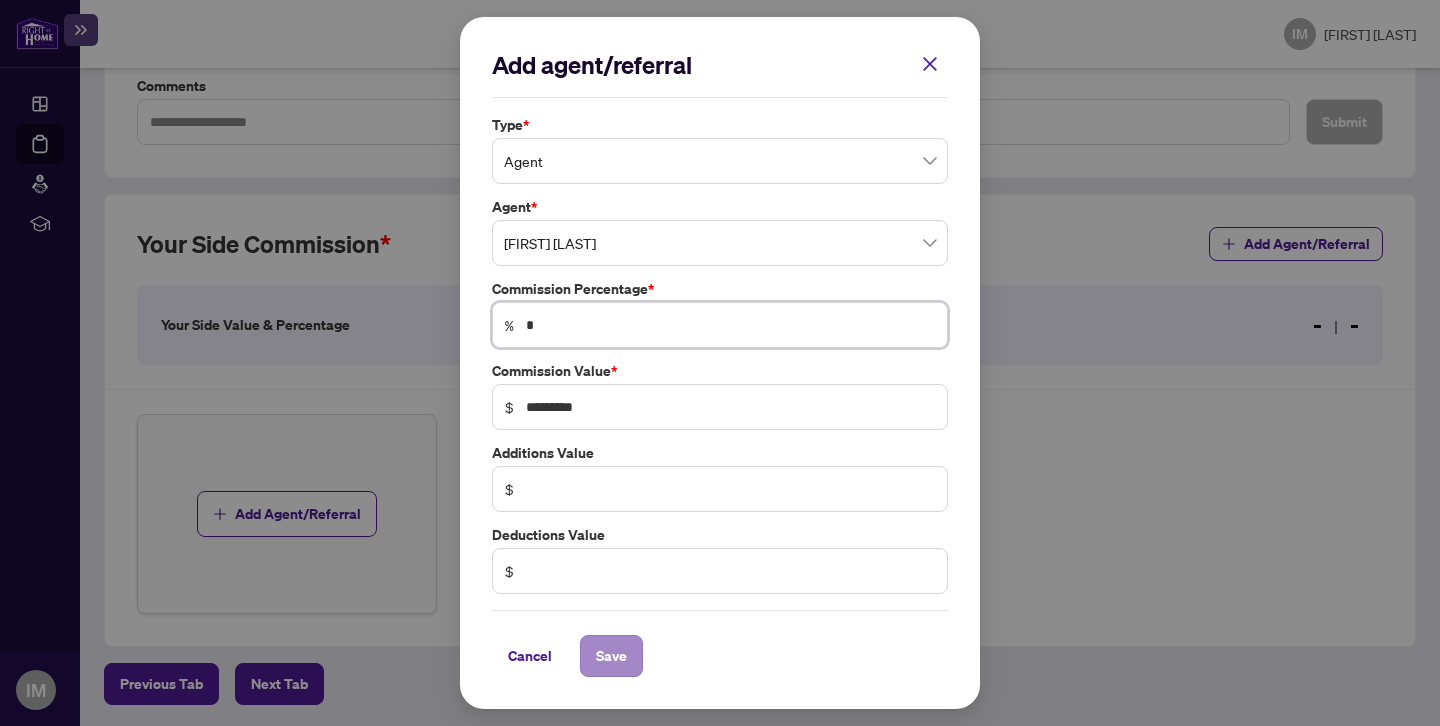 type on "*" 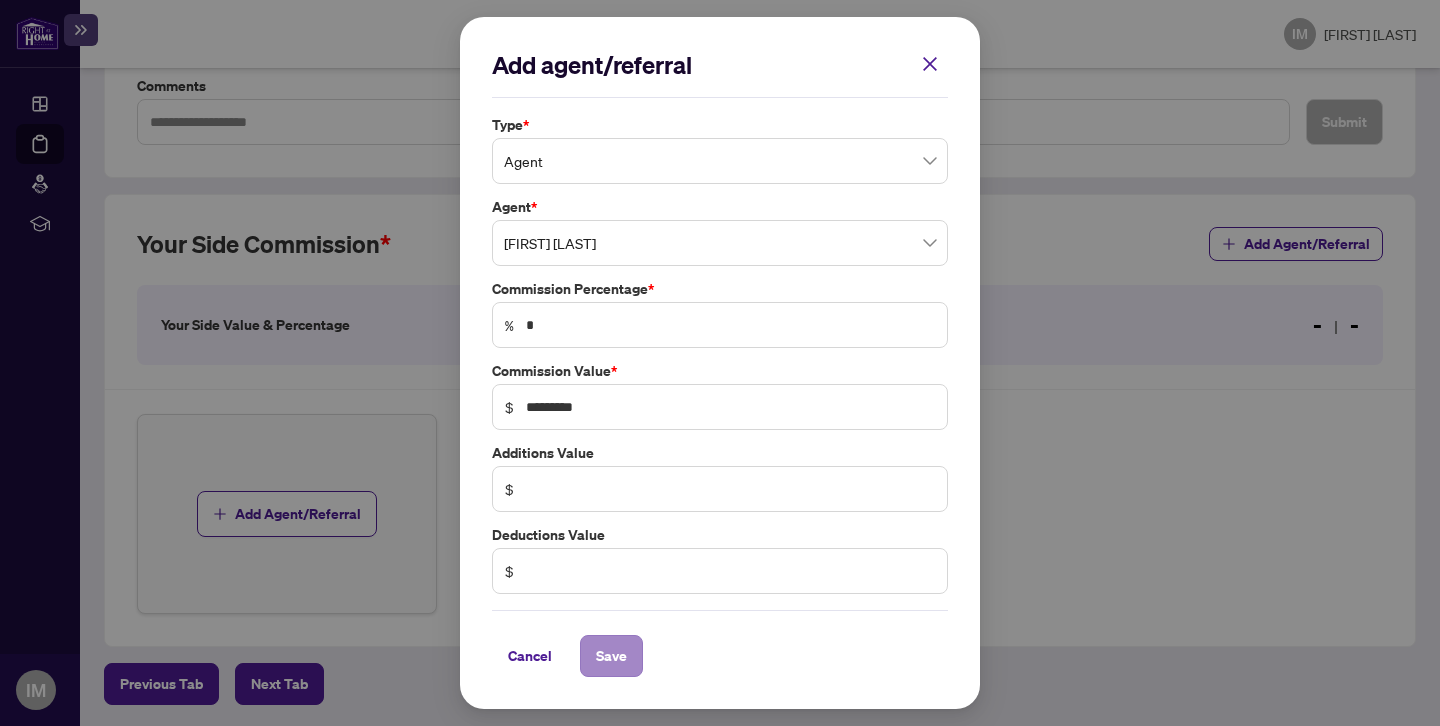 click on "Save" at bounding box center (611, 656) 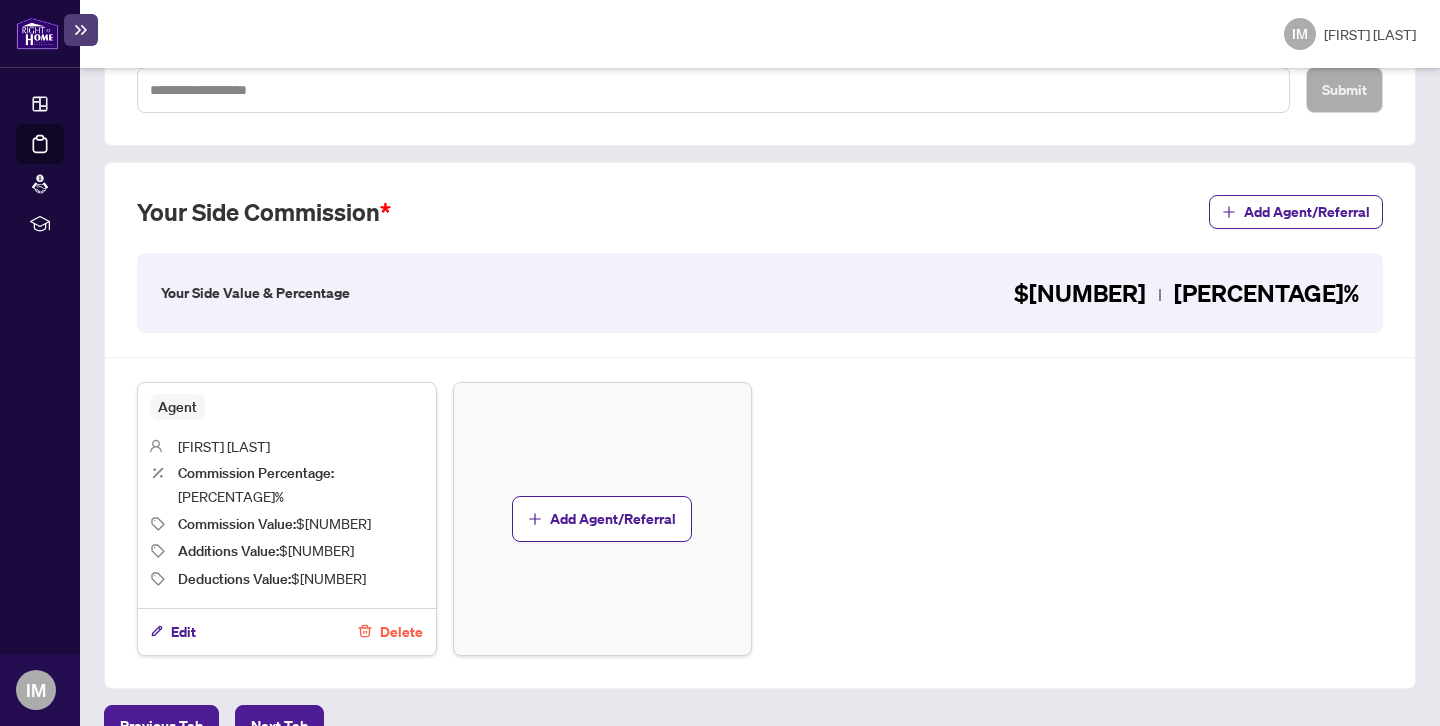 scroll, scrollTop: 576, scrollLeft: 0, axis: vertical 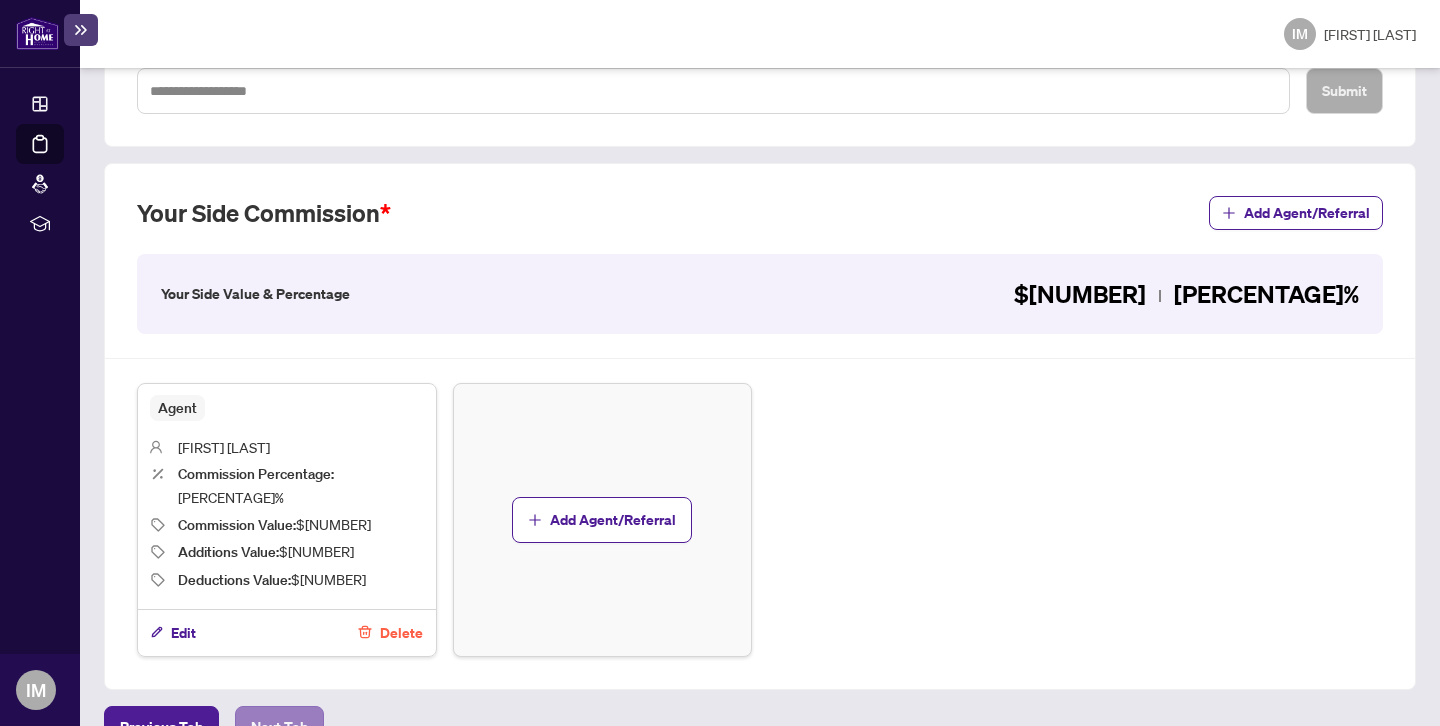 click on "Next Tab" at bounding box center (161, 727) 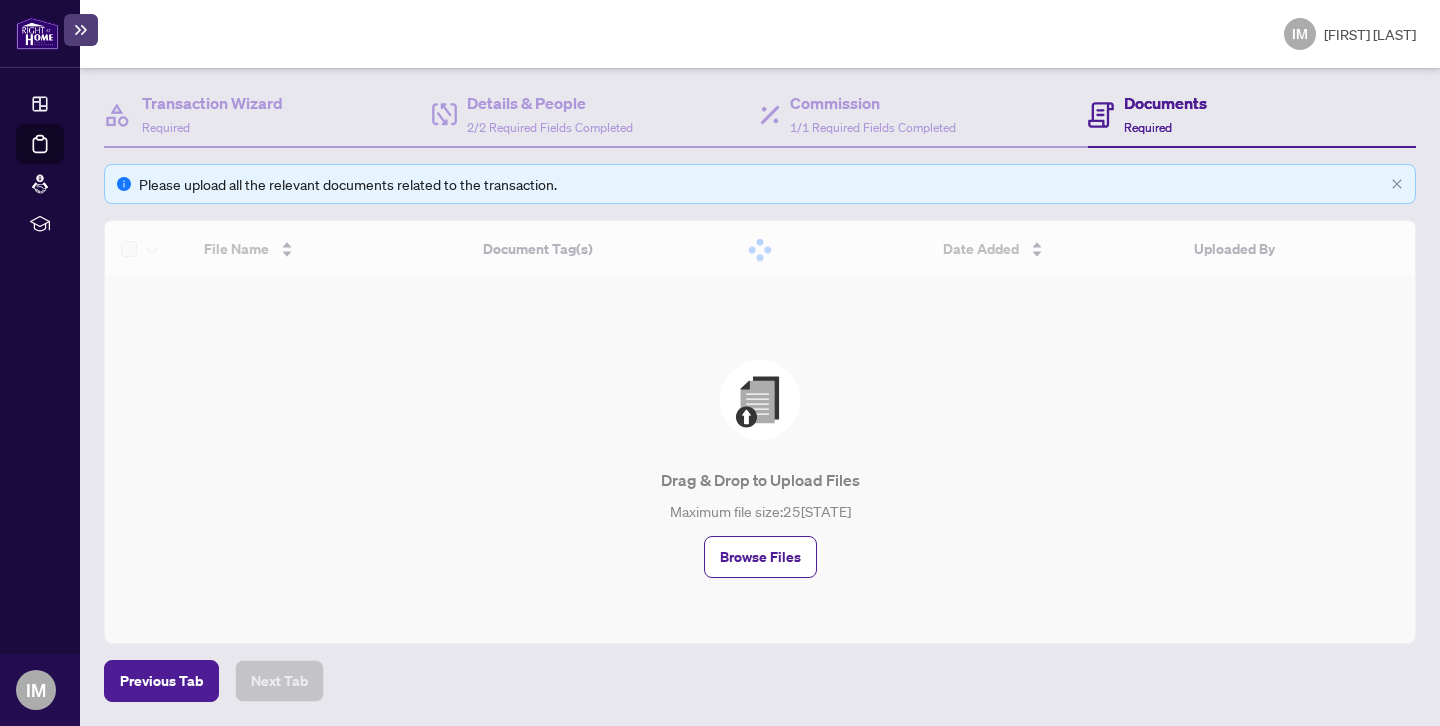 scroll, scrollTop: 193, scrollLeft: 0, axis: vertical 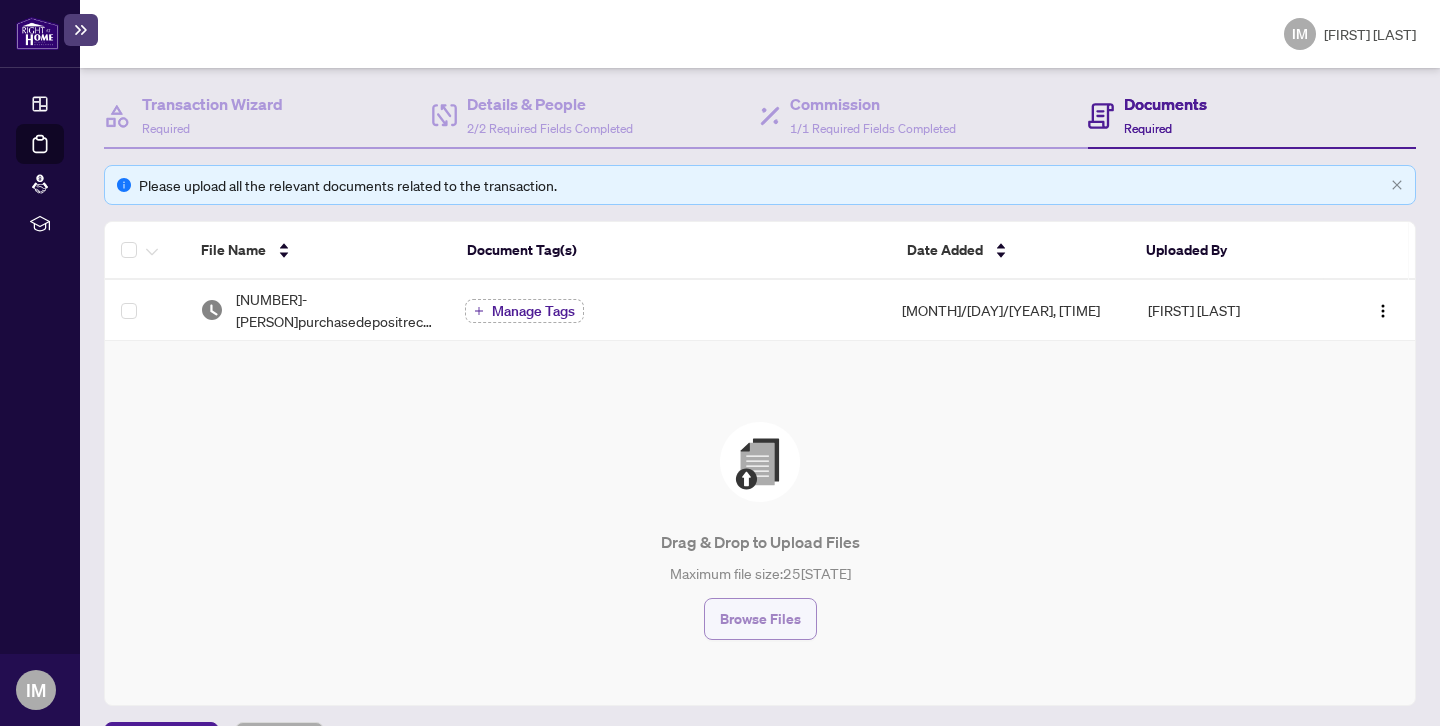 click on "Browse Files" at bounding box center [760, 619] 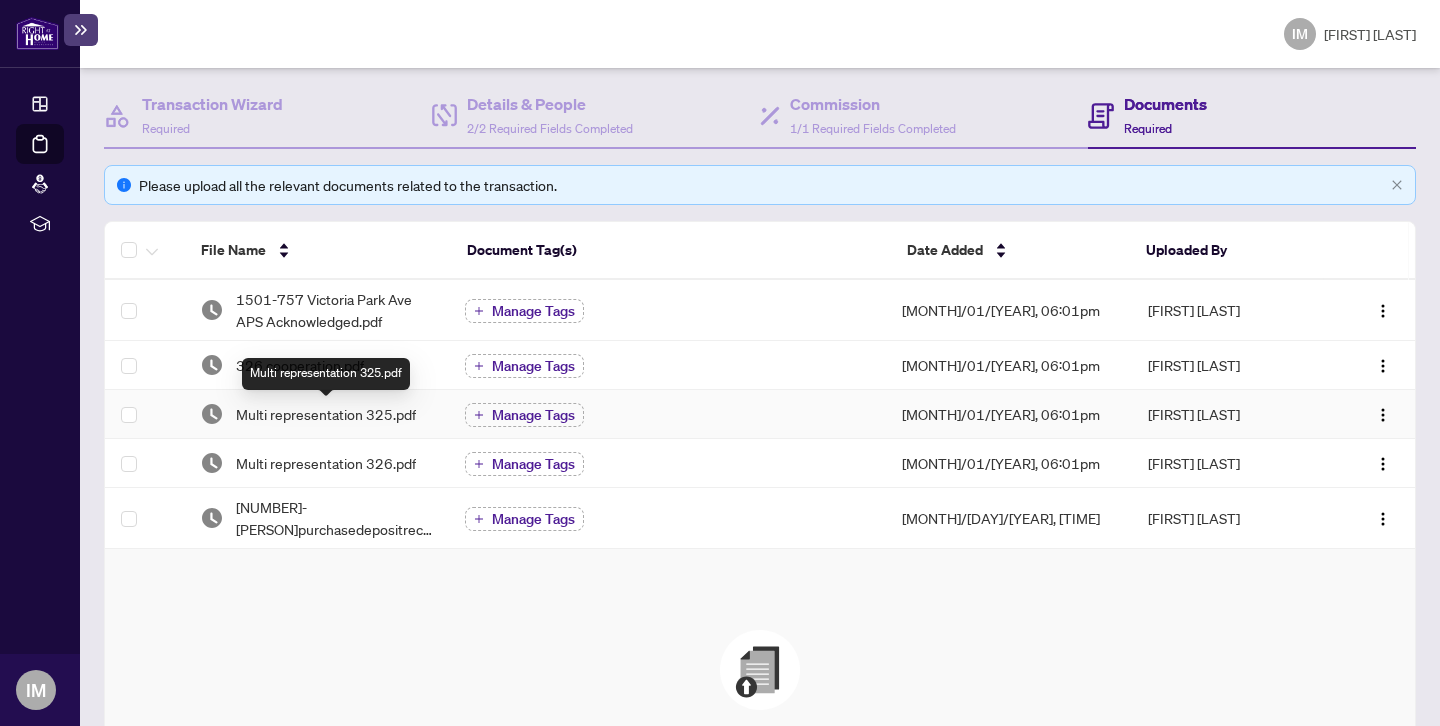 click on "Multi representation 325.pdf" at bounding box center [326, 414] 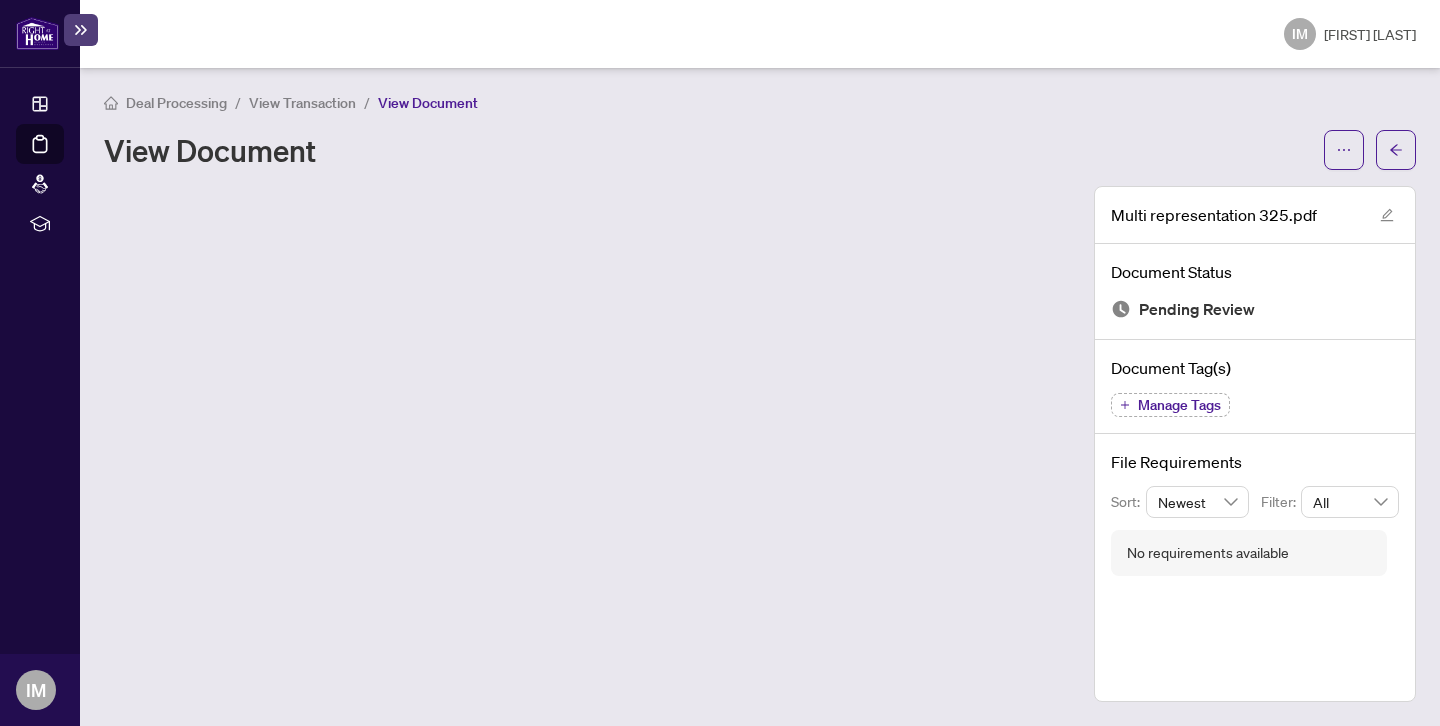 scroll, scrollTop: 0, scrollLeft: 0, axis: both 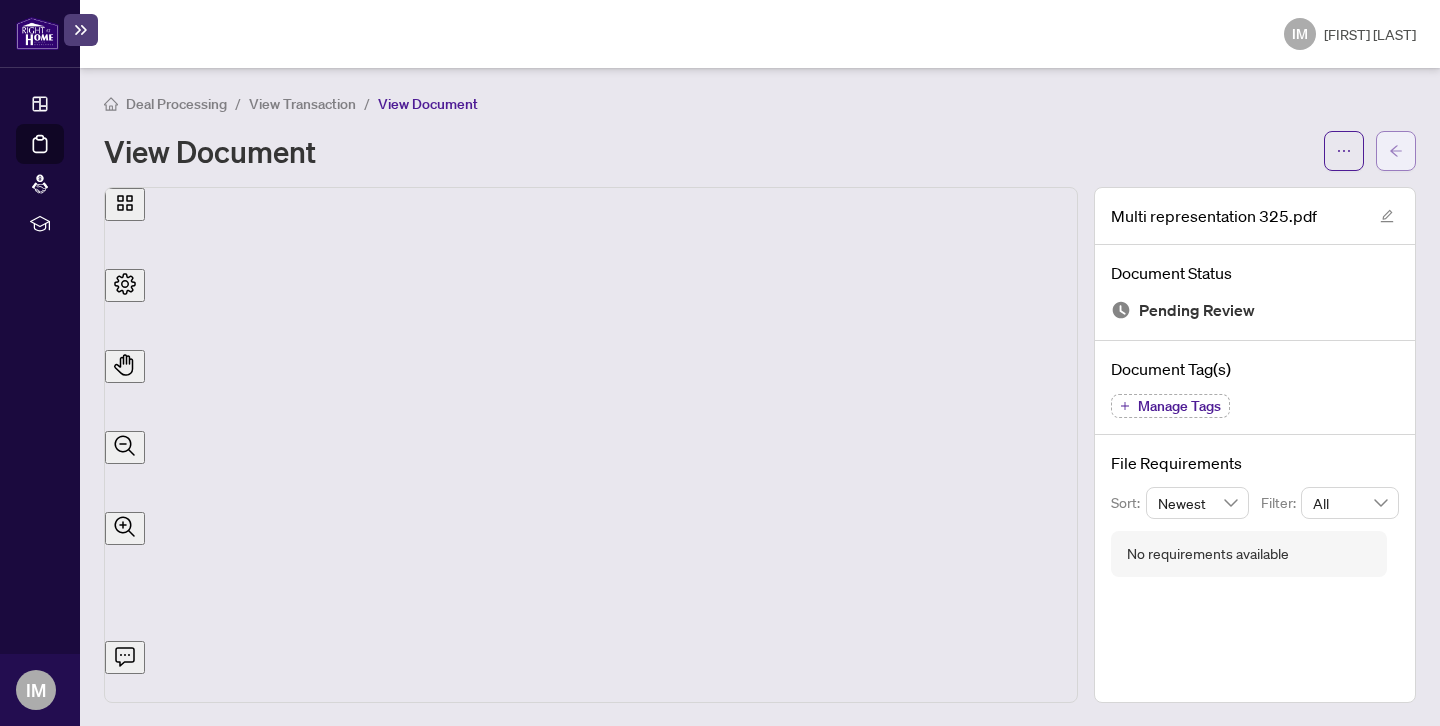 click at bounding box center [1396, 151] 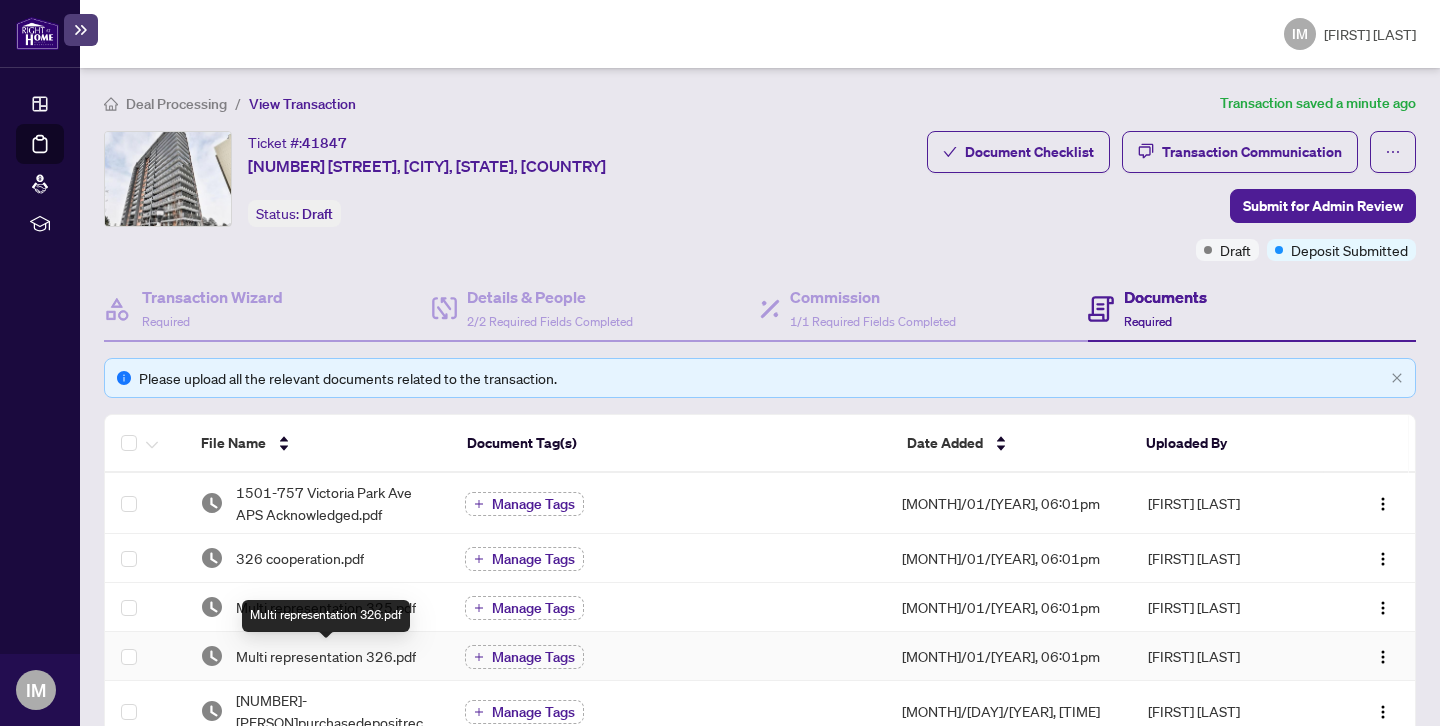 click on "Multi representation 326.pdf" at bounding box center [326, 656] 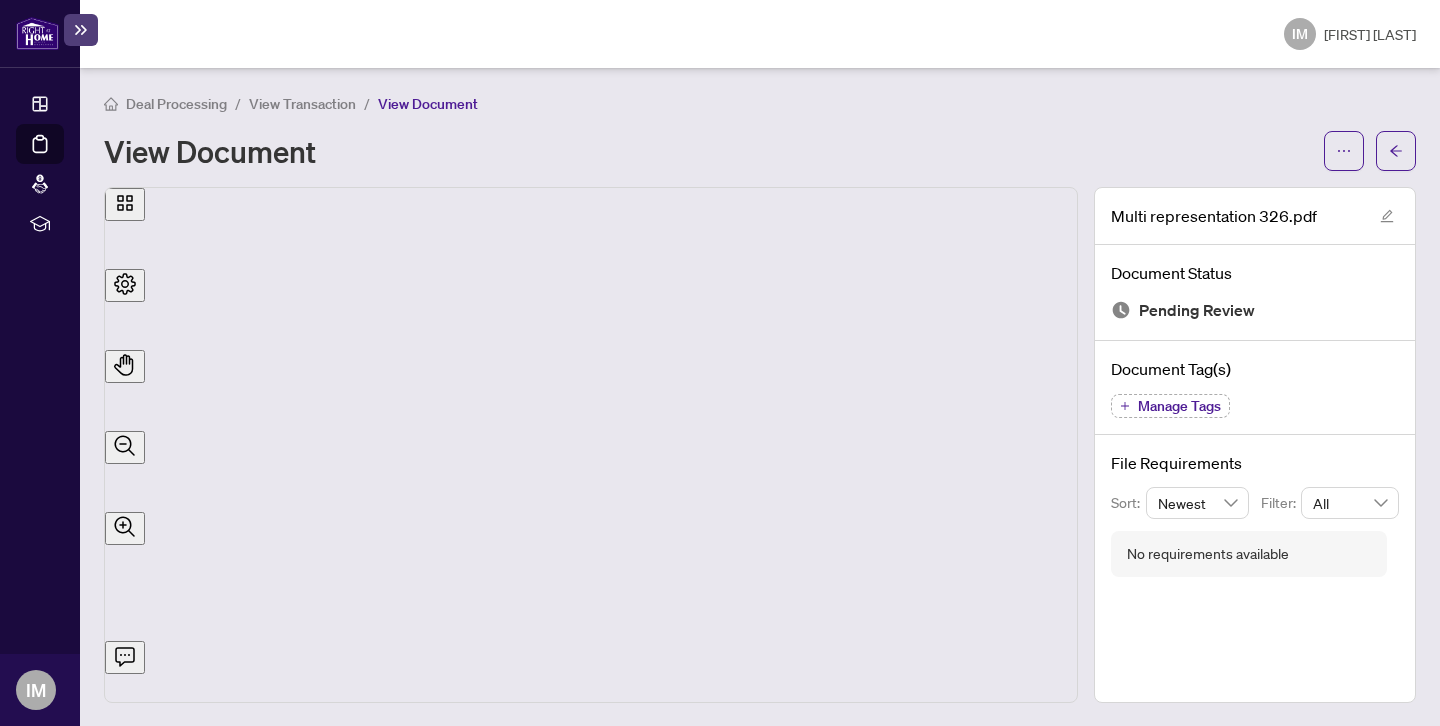 scroll, scrollTop: 25, scrollLeft: 0, axis: vertical 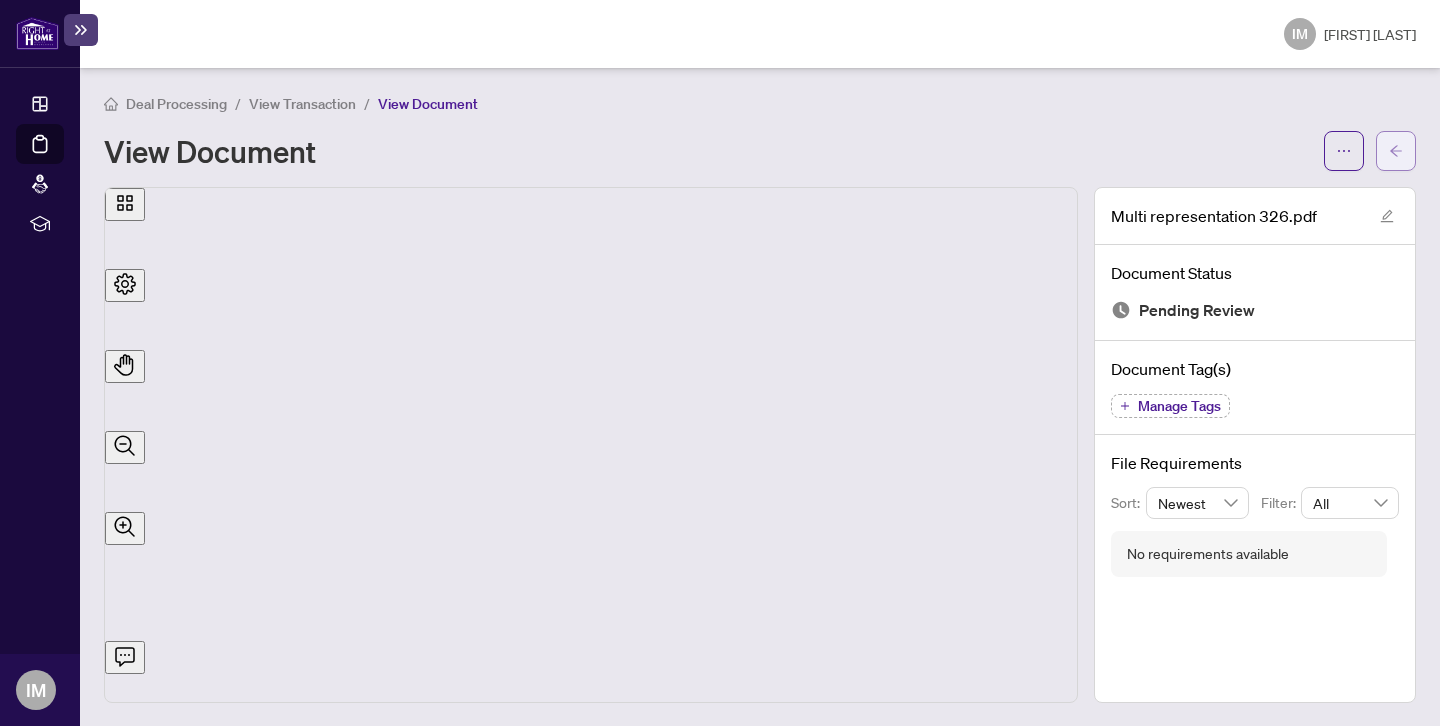 click at bounding box center (1396, 150) 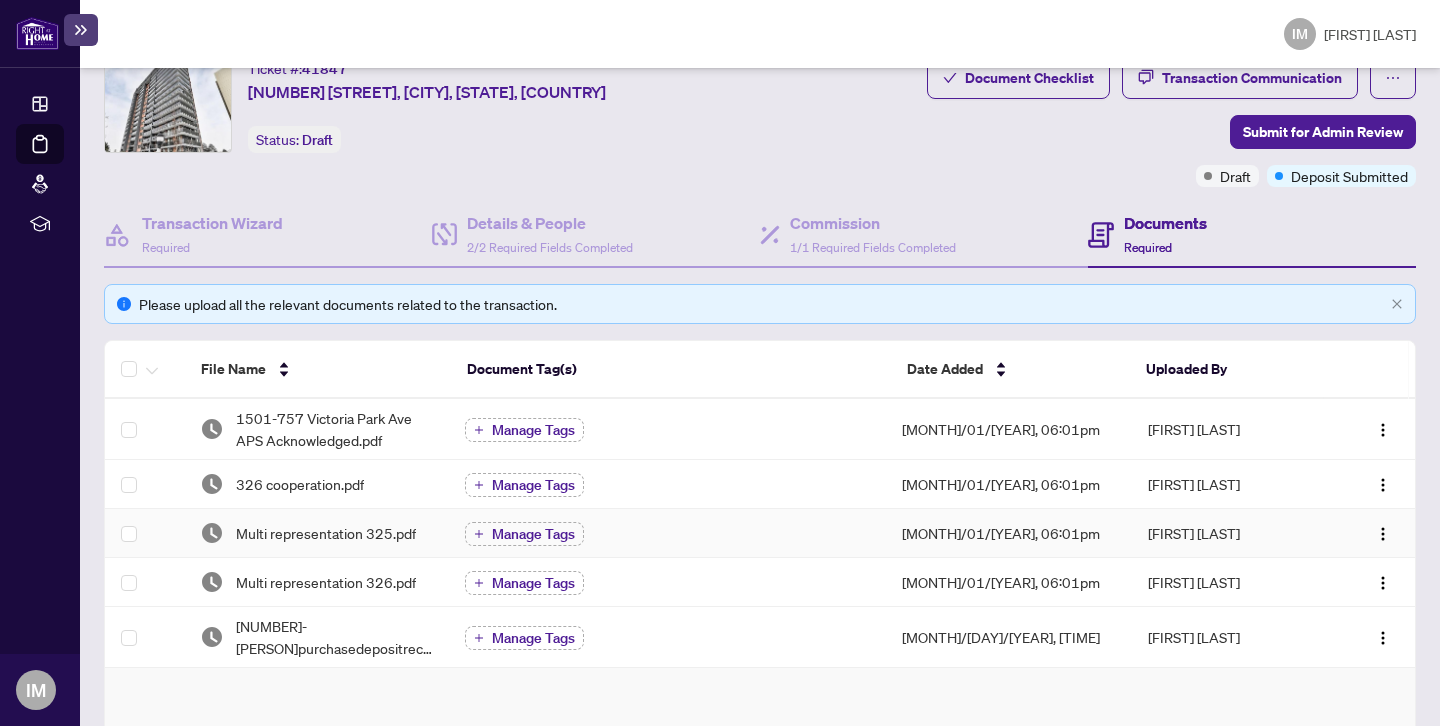 scroll, scrollTop: 109, scrollLeft: 0, axis: vertical 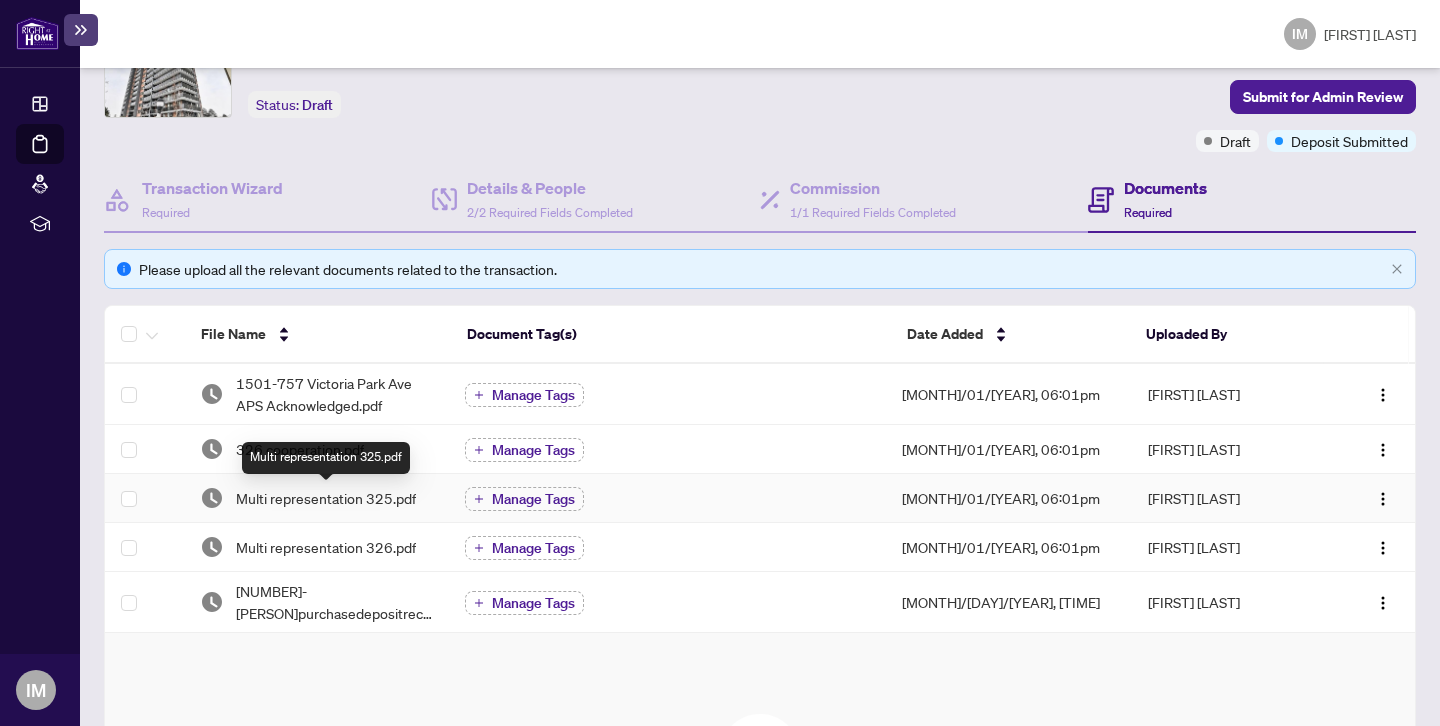 click on "Multi representation 325.pdf" at bounding box center [326, 498] 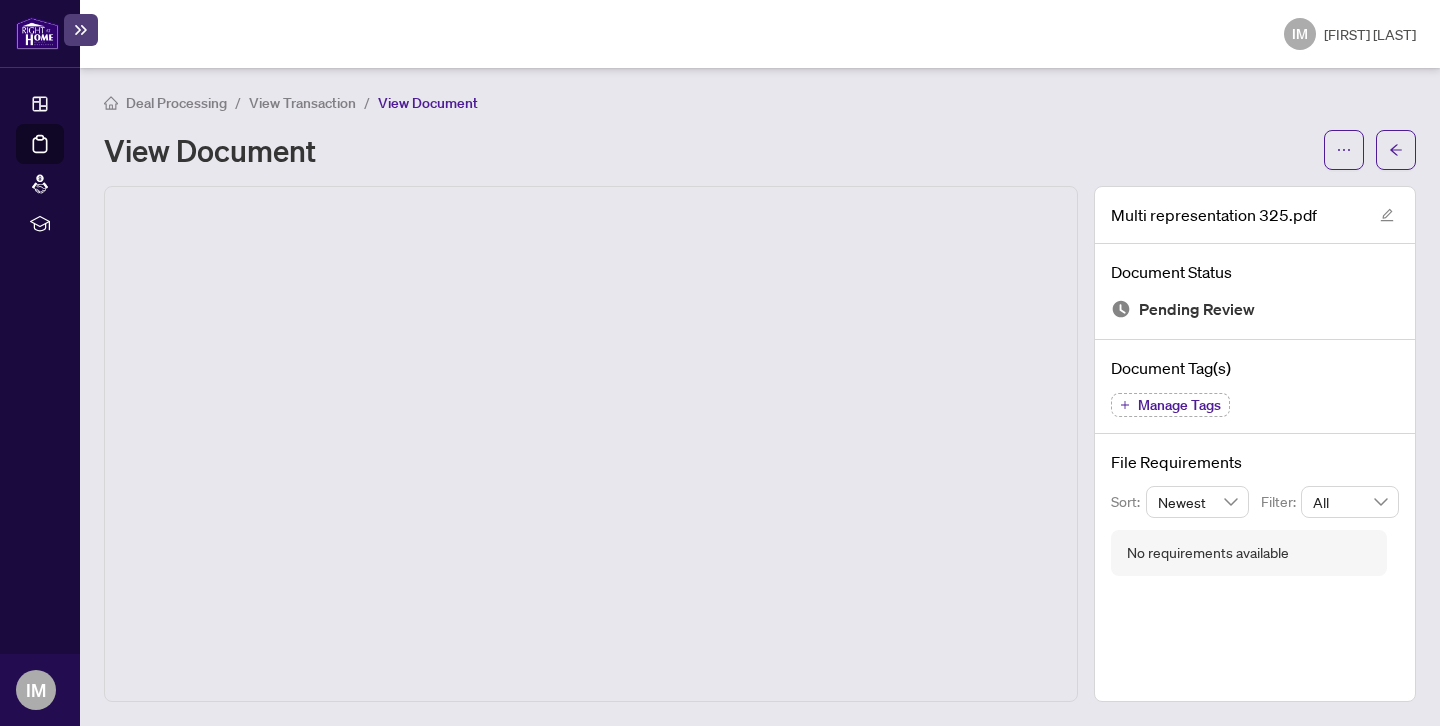 scroll, scrollTop: 0, scrollLeft: 0, axis: both 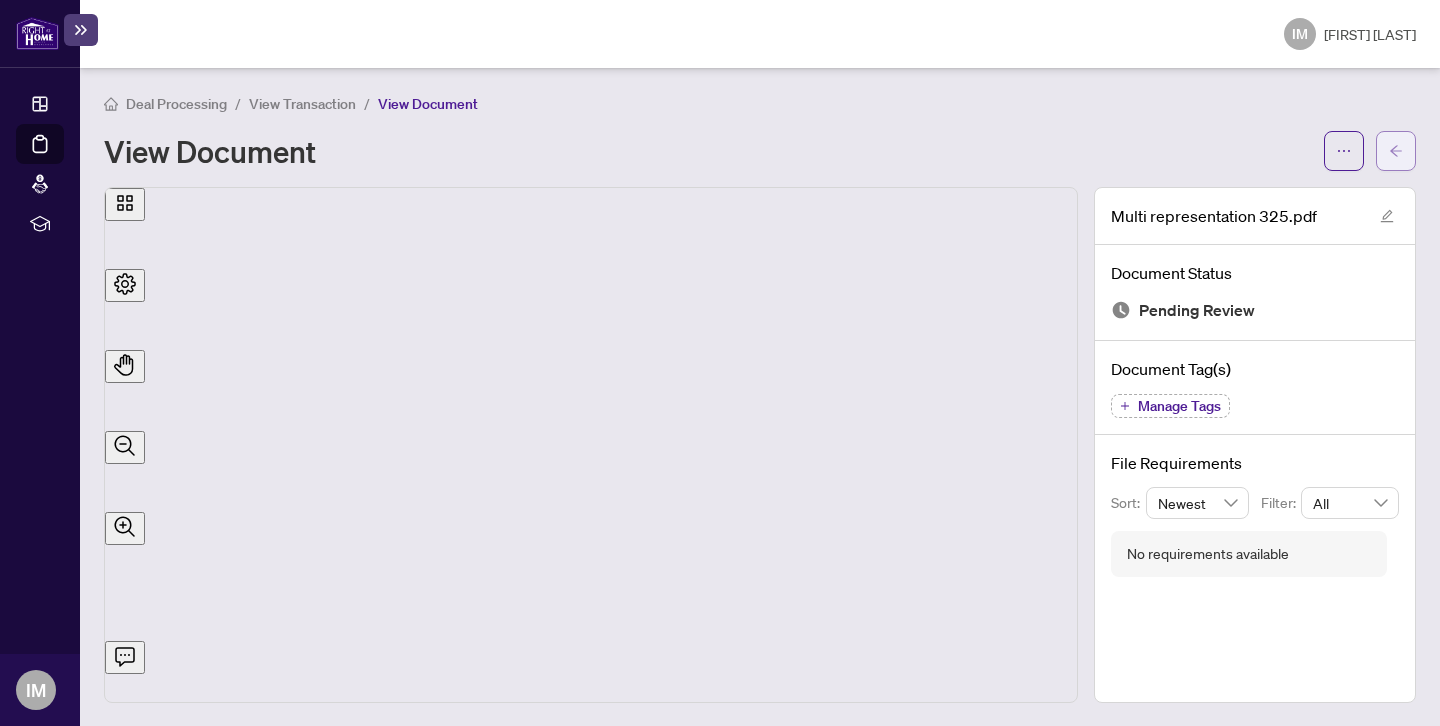 click at bounding box center [1396, 151] 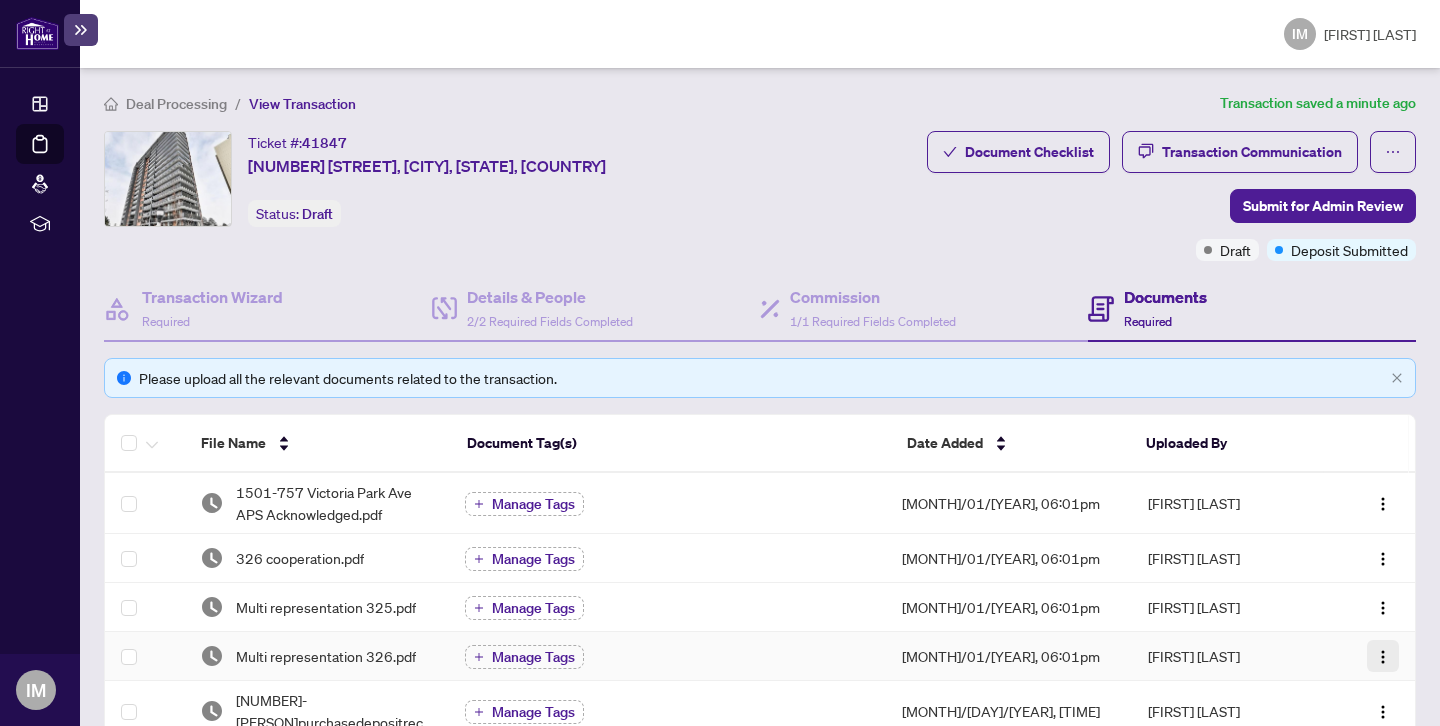 click at bounding box center [1383, 657] 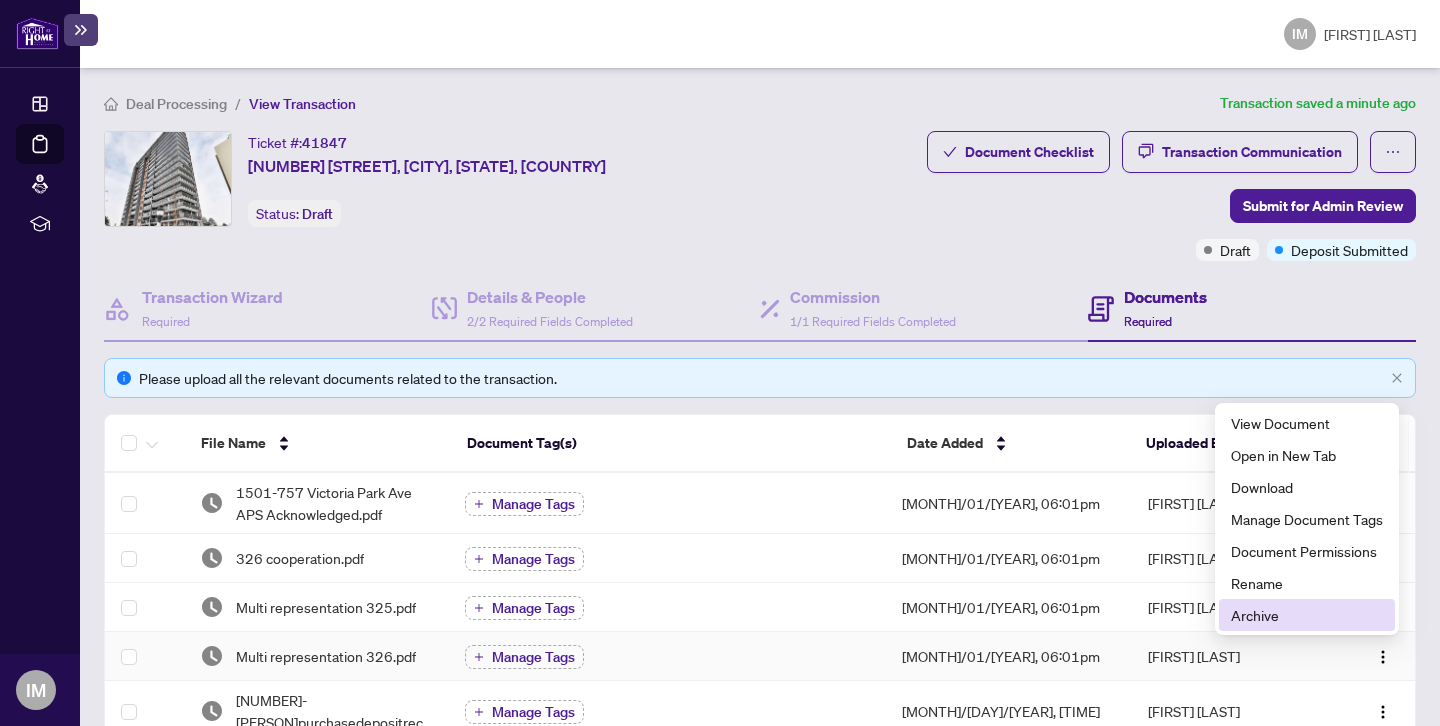 click on "Archive" at bounding box center [1307, 615] 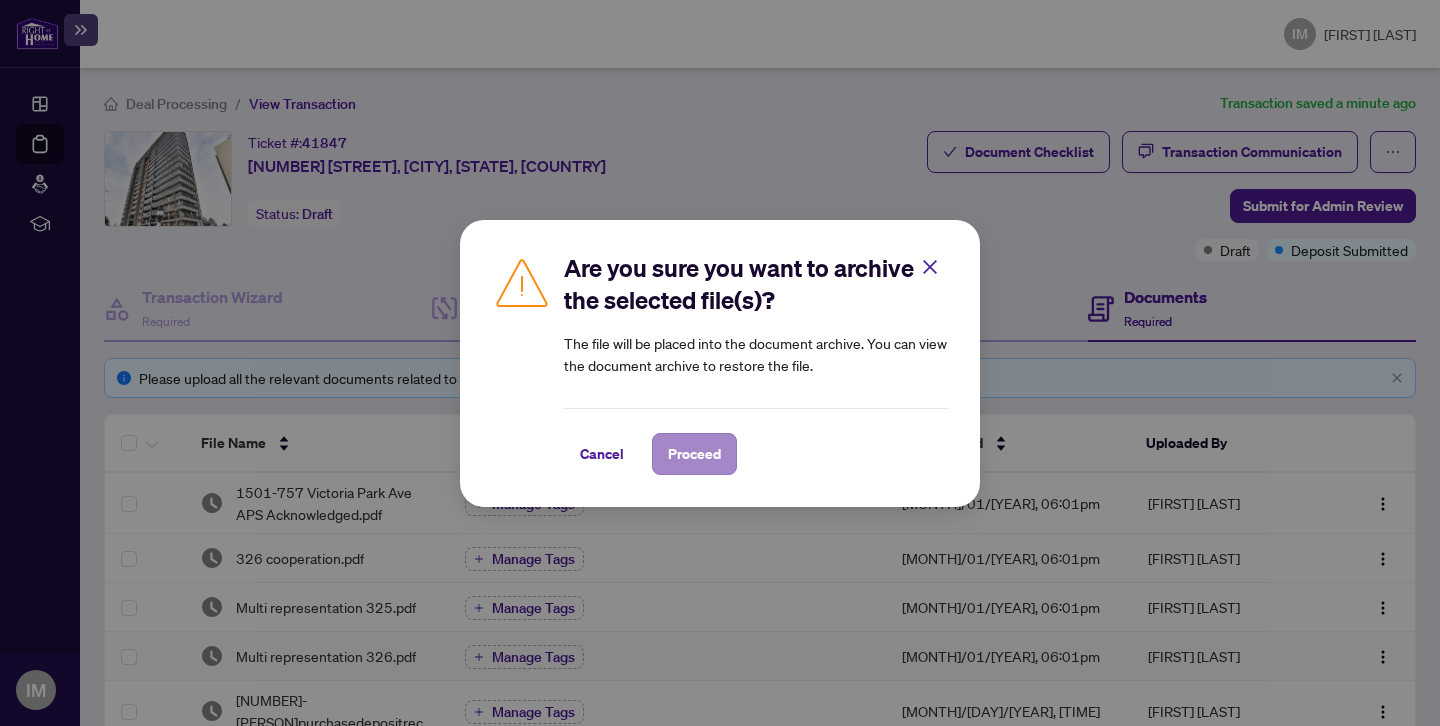 click on "Proceed" at bounding box center [694, 454] 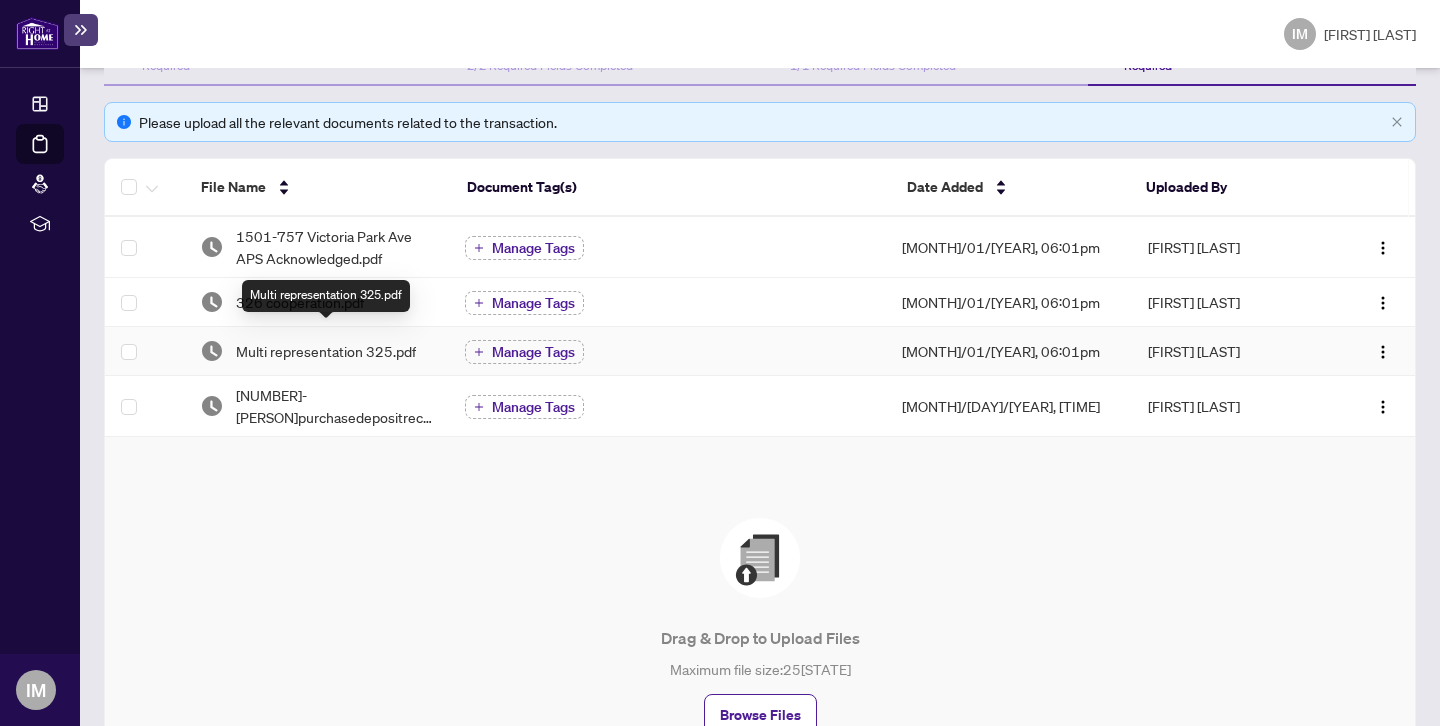 scroll, scrollTop: 271, scrollLeft: 0, axis: vertical 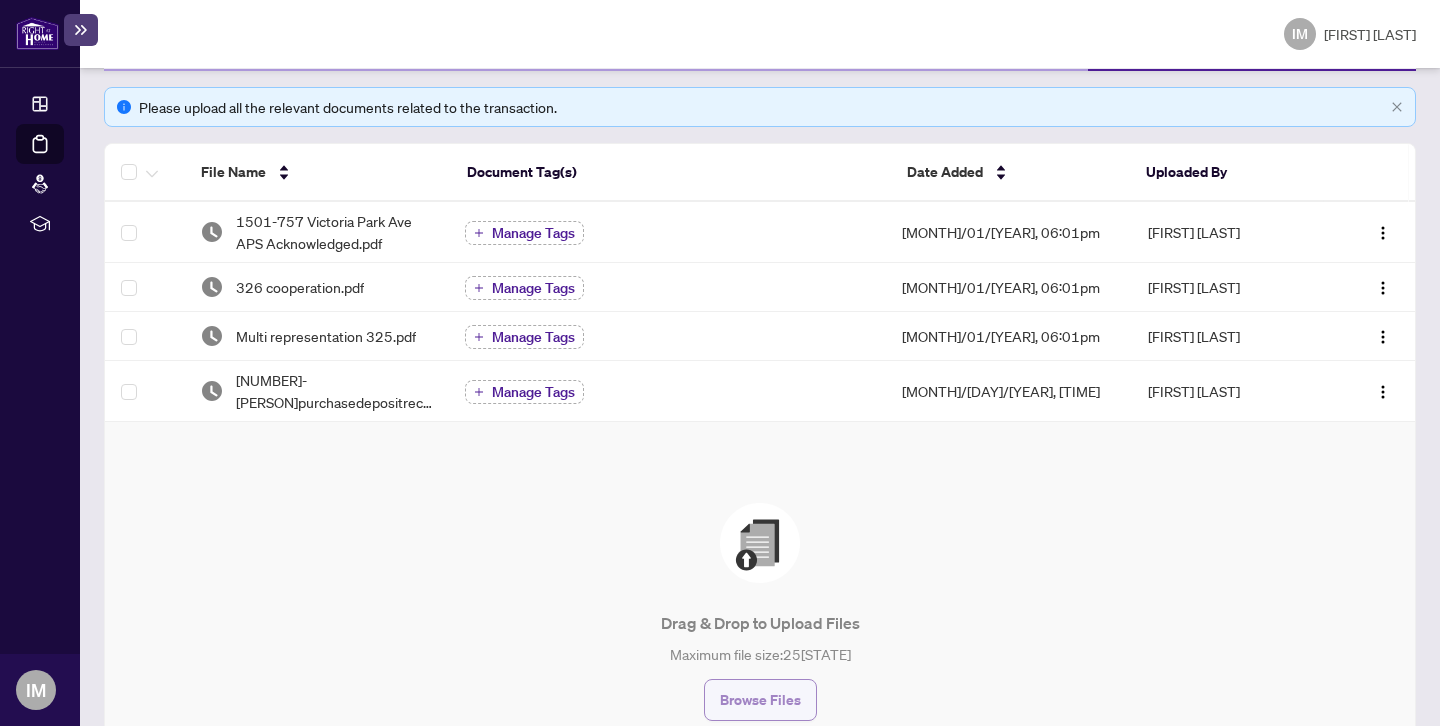 click on "Browse Files" at bounding box center (760, 700) 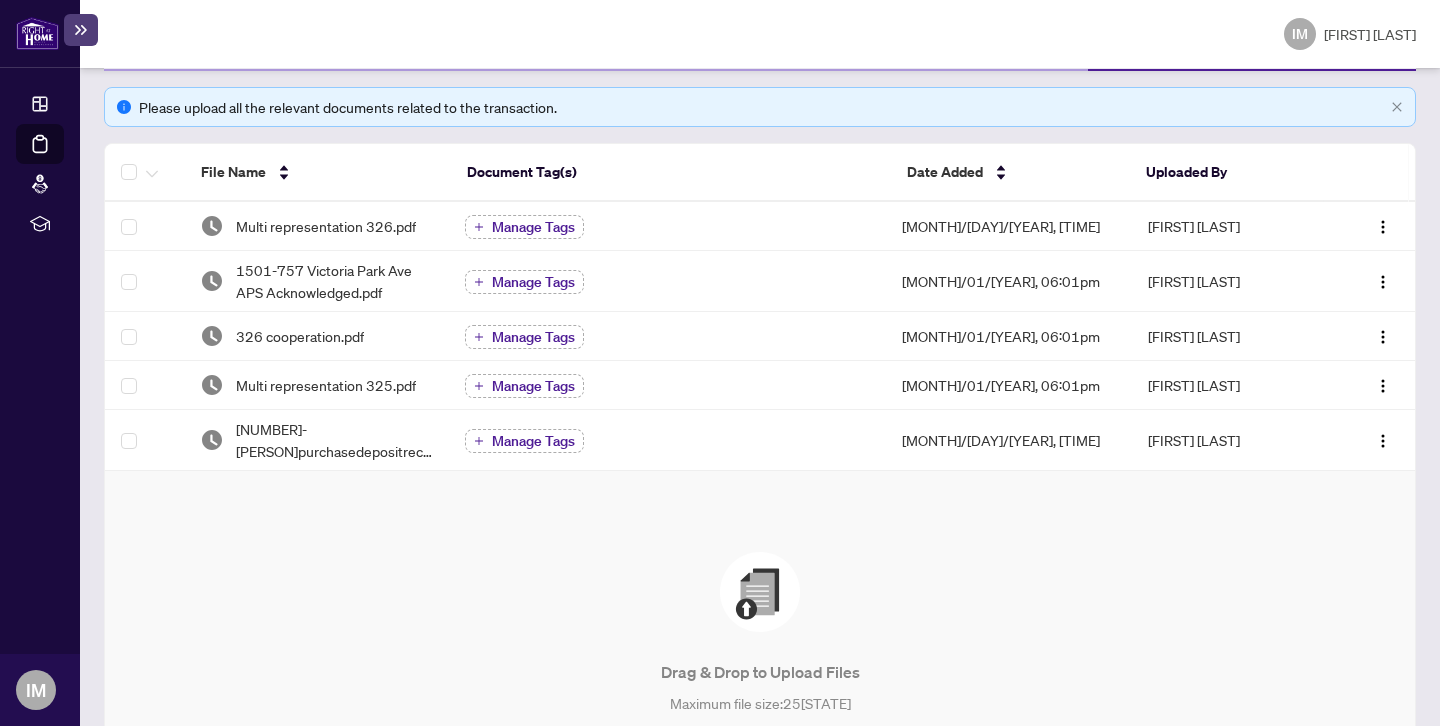 scroll, scrollTop: 434, scrollLeft: 0, axis: vertical 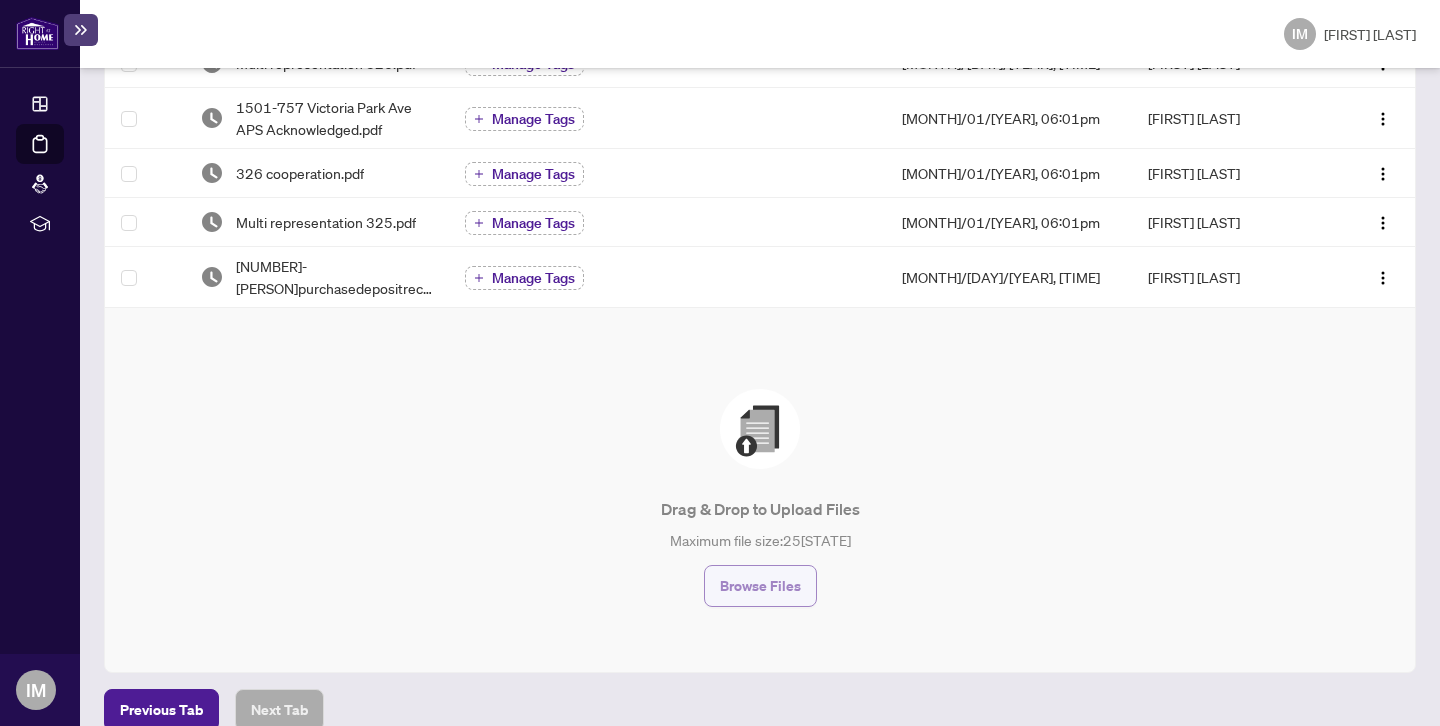 click on "Browse Files" at bounding box center [760, 586] 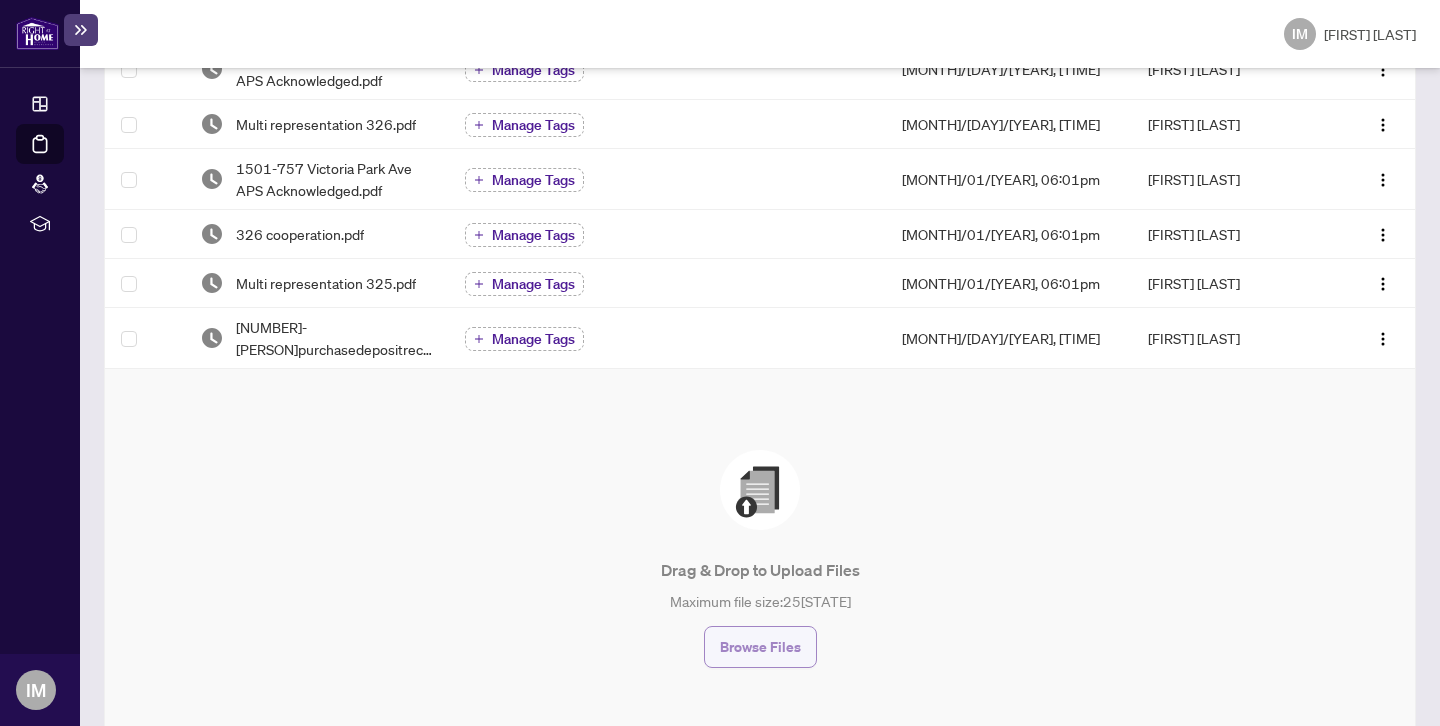 click on "Browse Files" at bounding box center [760, 647] 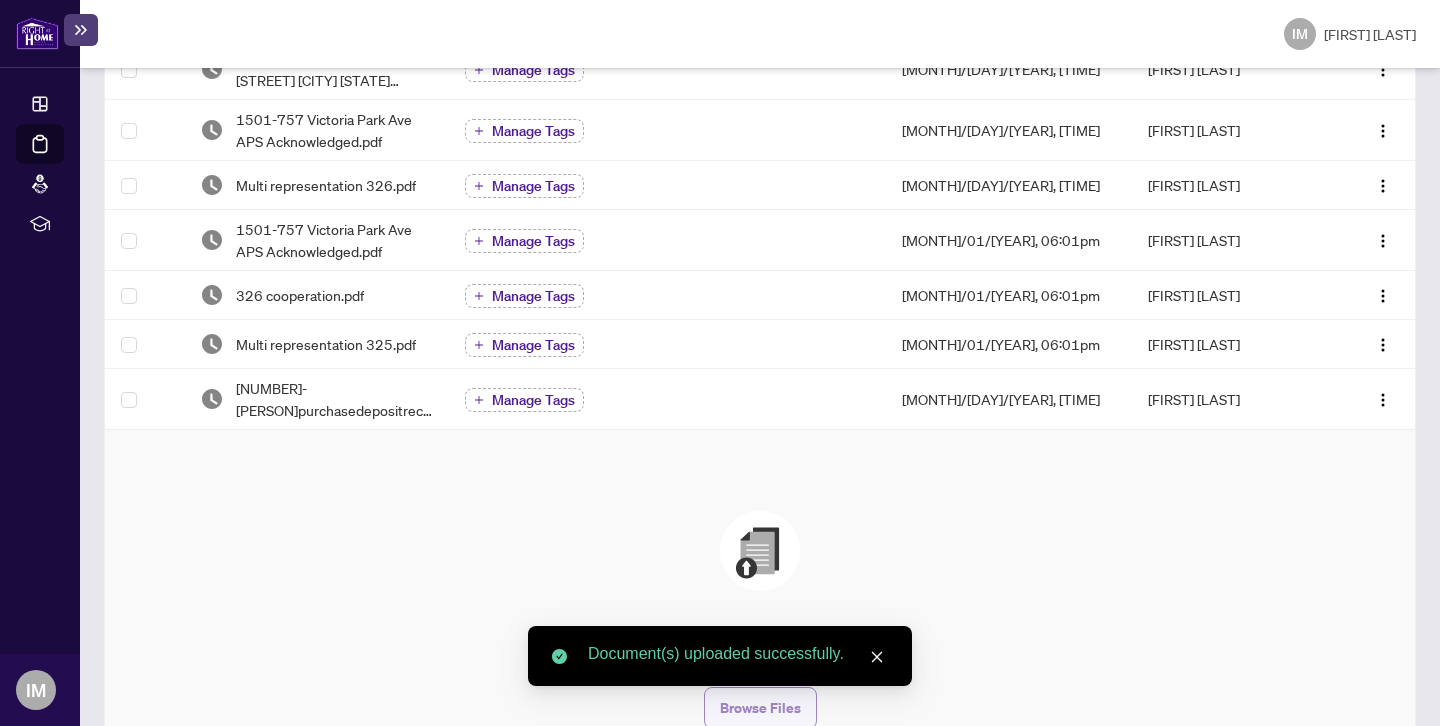 click on "Browse Files" at bounding box center [760, 708] 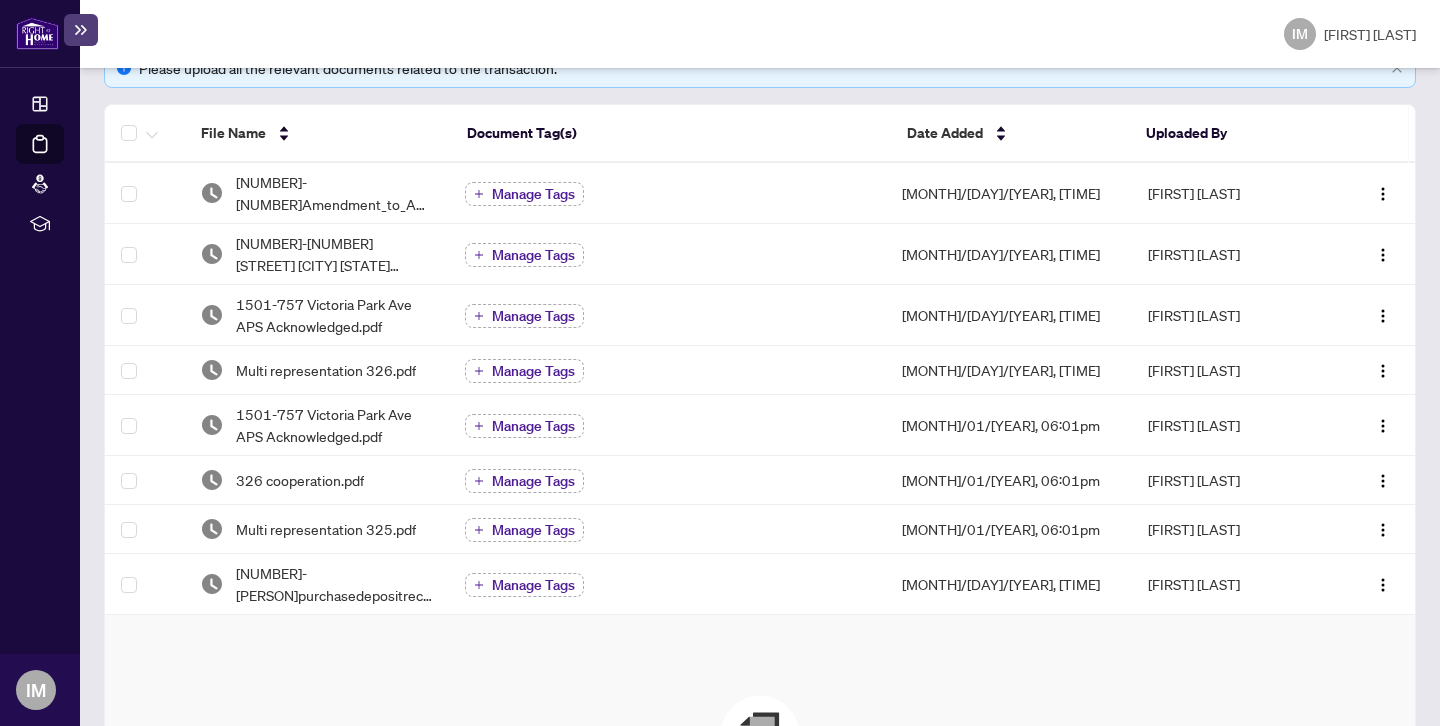 scroll, scrollTop: 287, scrollLeft: 0, axis: vertical 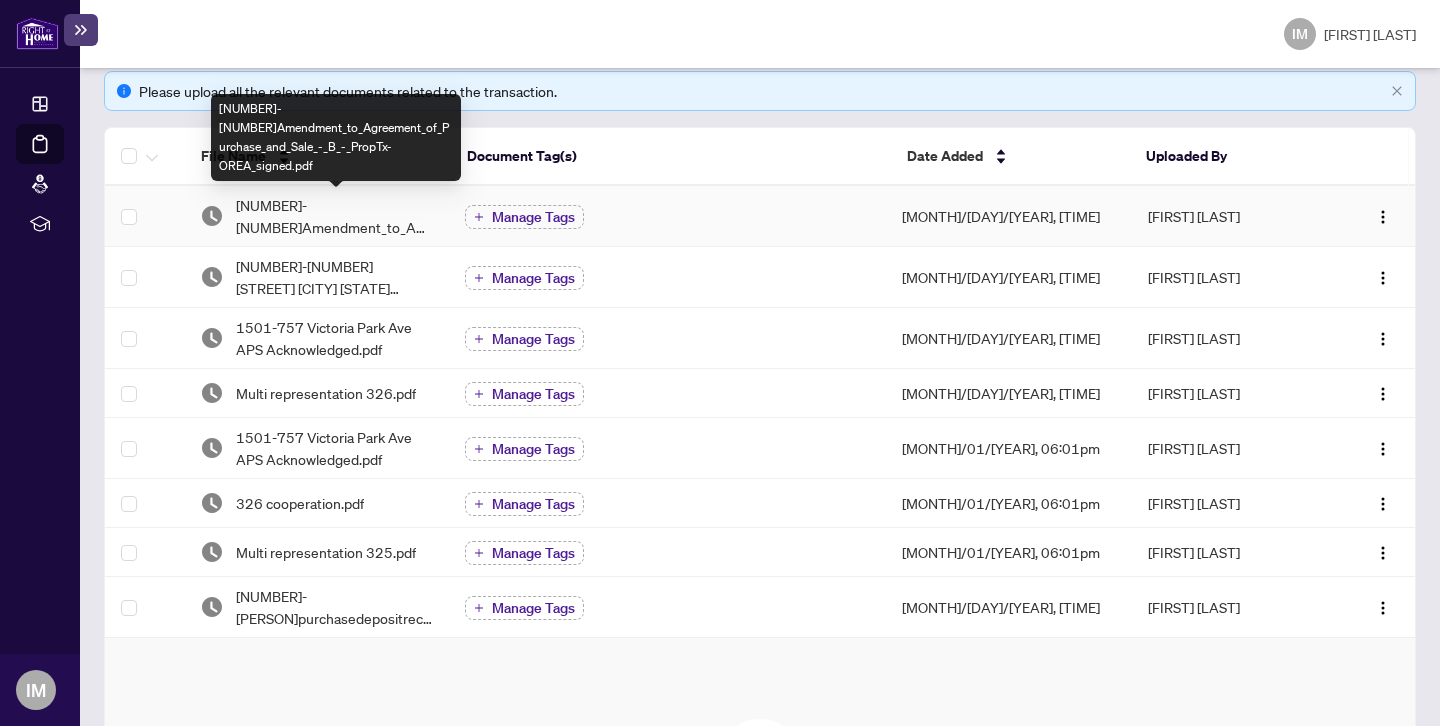 click on "[NUMBER]-[NUMBER]Amendment_to_Agreement_of_Purchase_and_Sale_-_B_-_PropTx-OREA_signed.pdf" at bounding box center (334, 216) 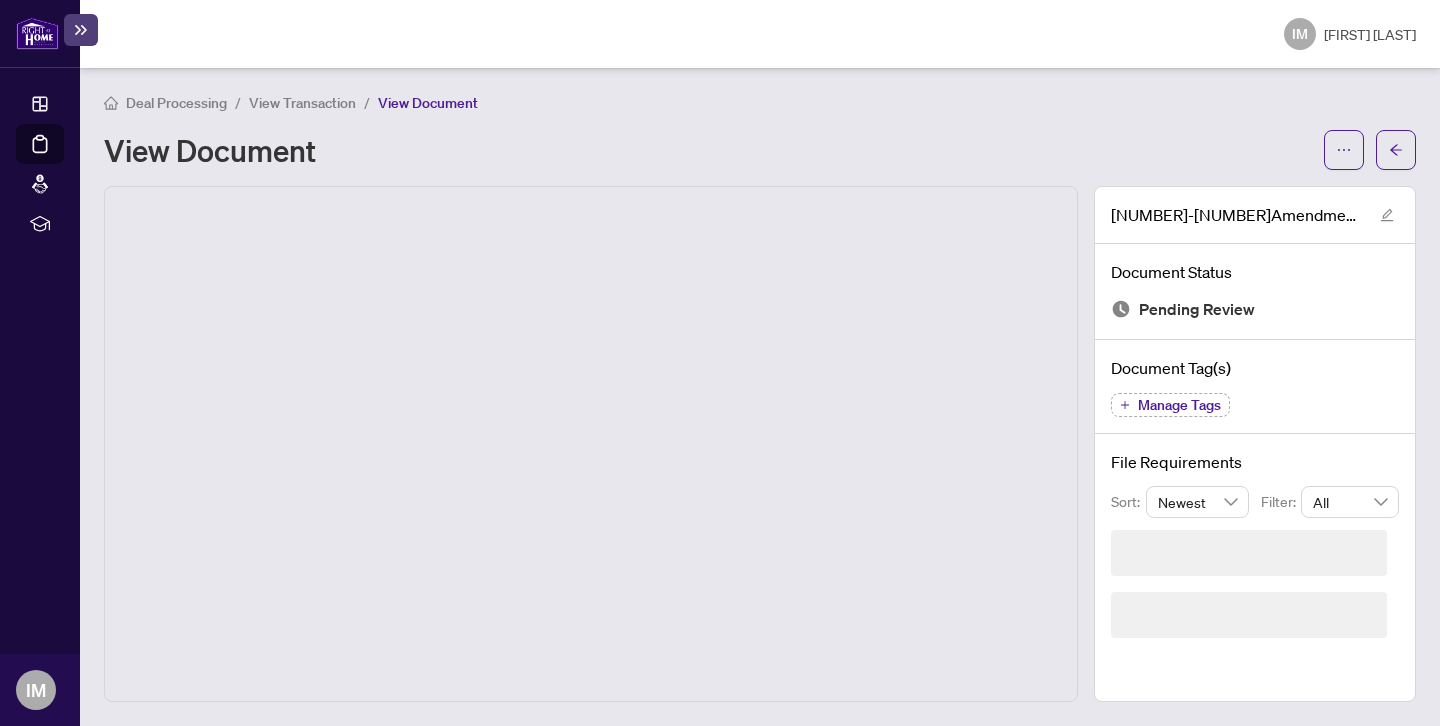 scroll, scrollTop: 0, scrollLeft: 0, axis: both 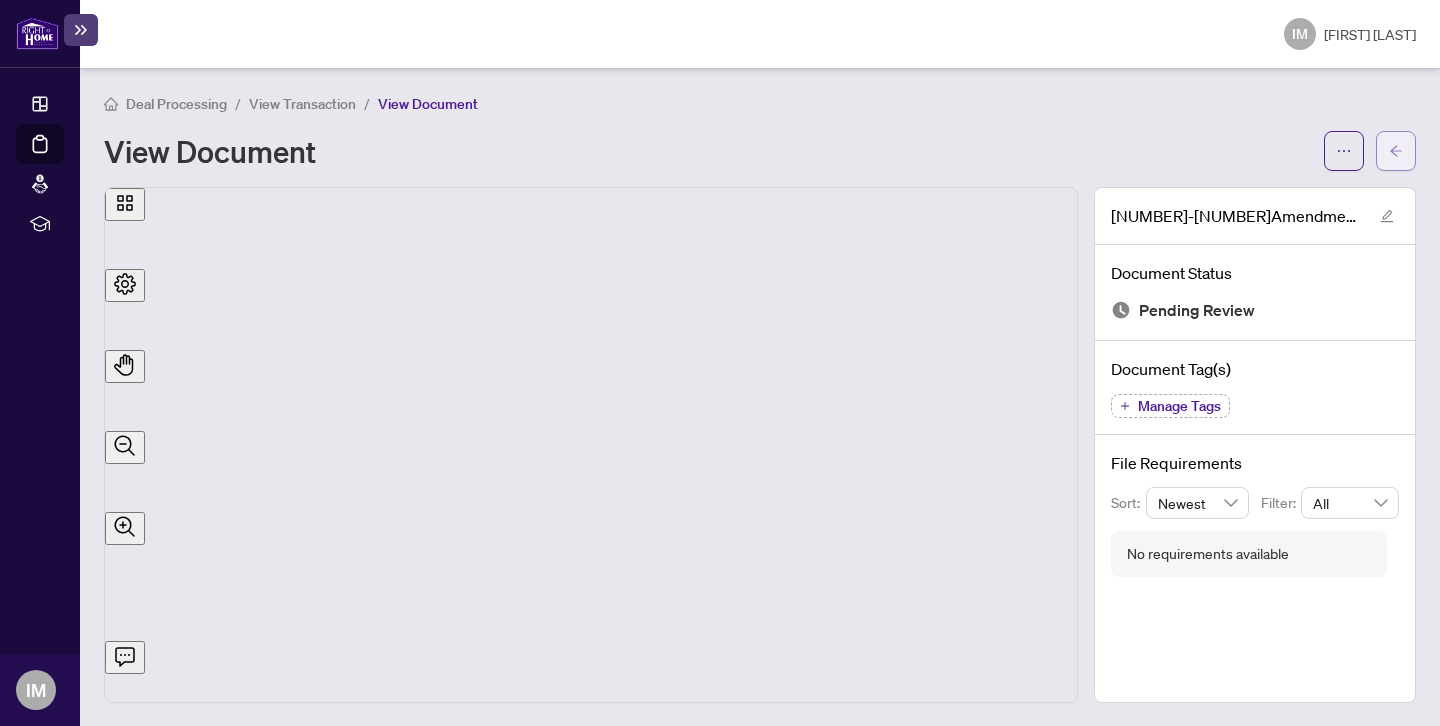 click at bounding box center (1396, 151) 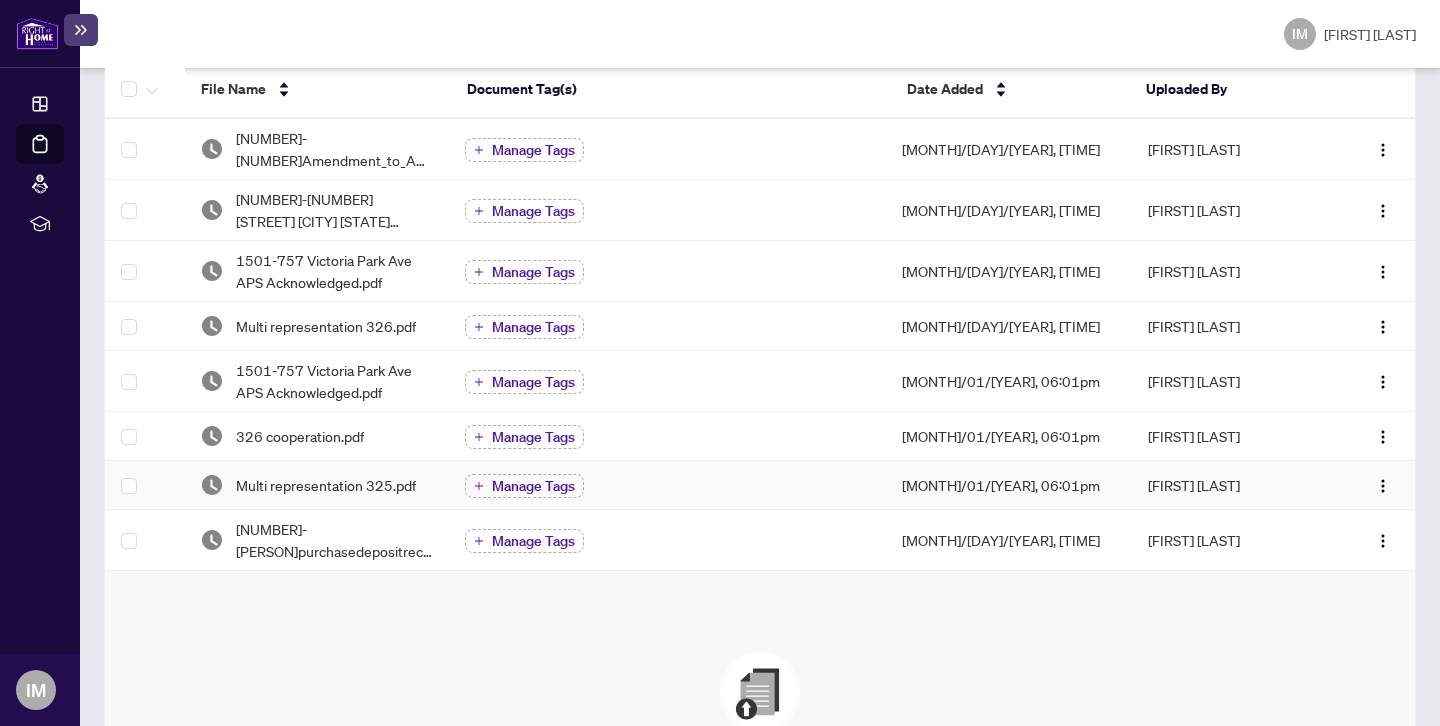 scroll, scrollTop: 355, scrollLeft: 0, axis: vertical 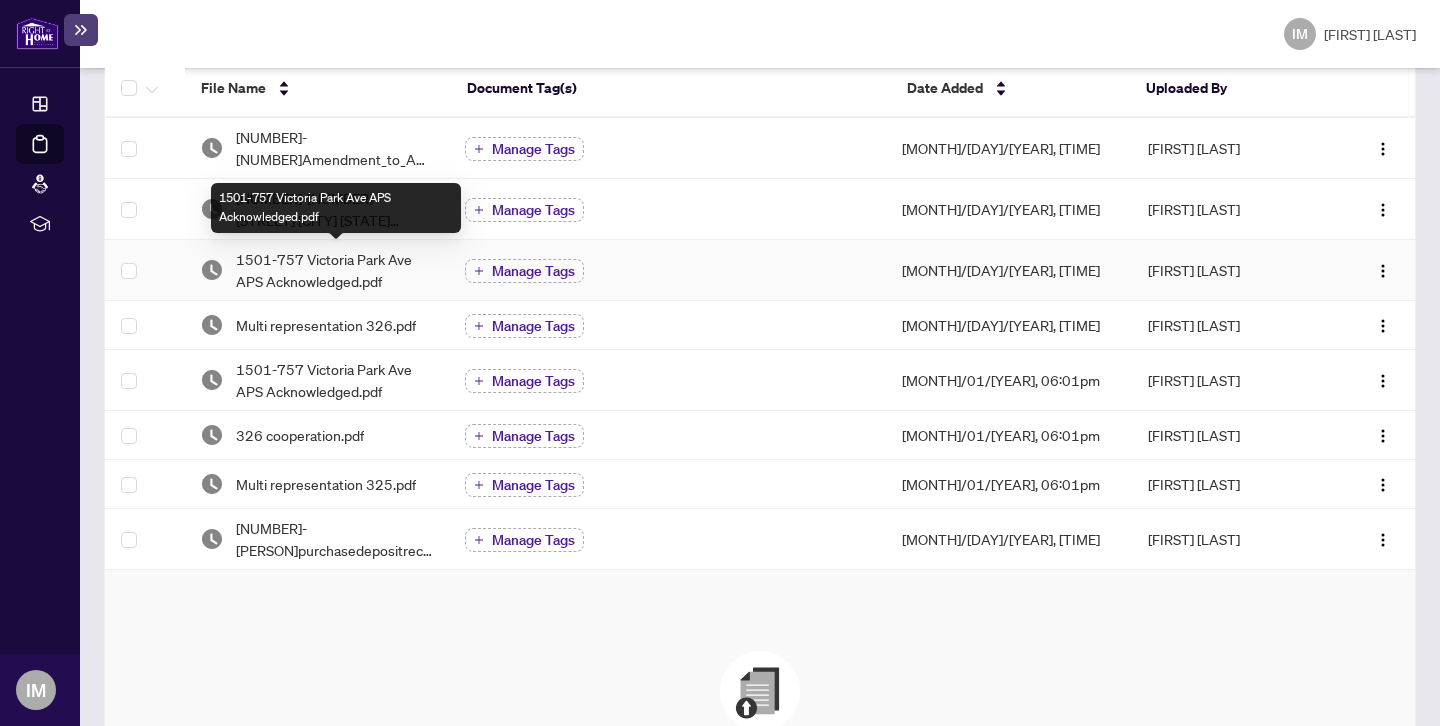 click on "1501-757 Victoria Park Ave APS Acknowledged.pdf" at bounding box center [334, 270] 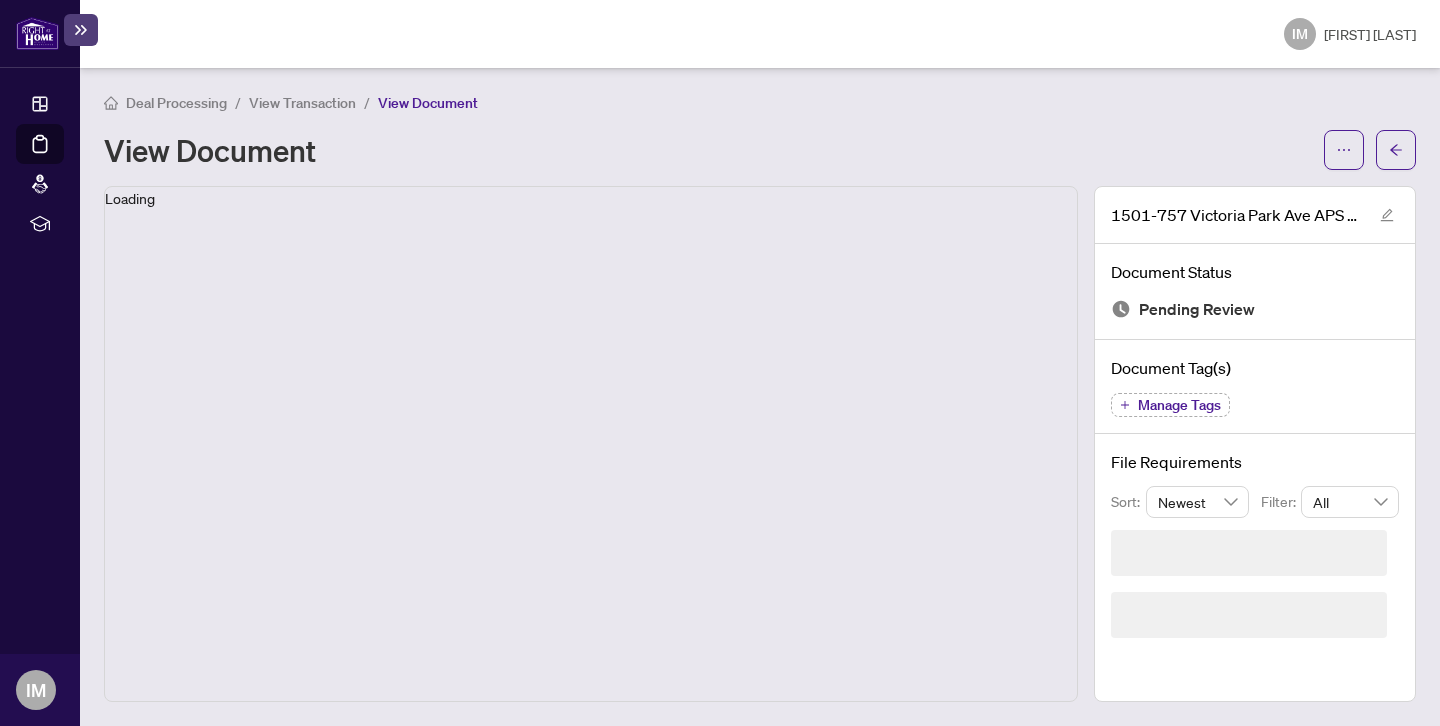 scroll, scrollTop: 0, scrollLeft: 0, axis: both 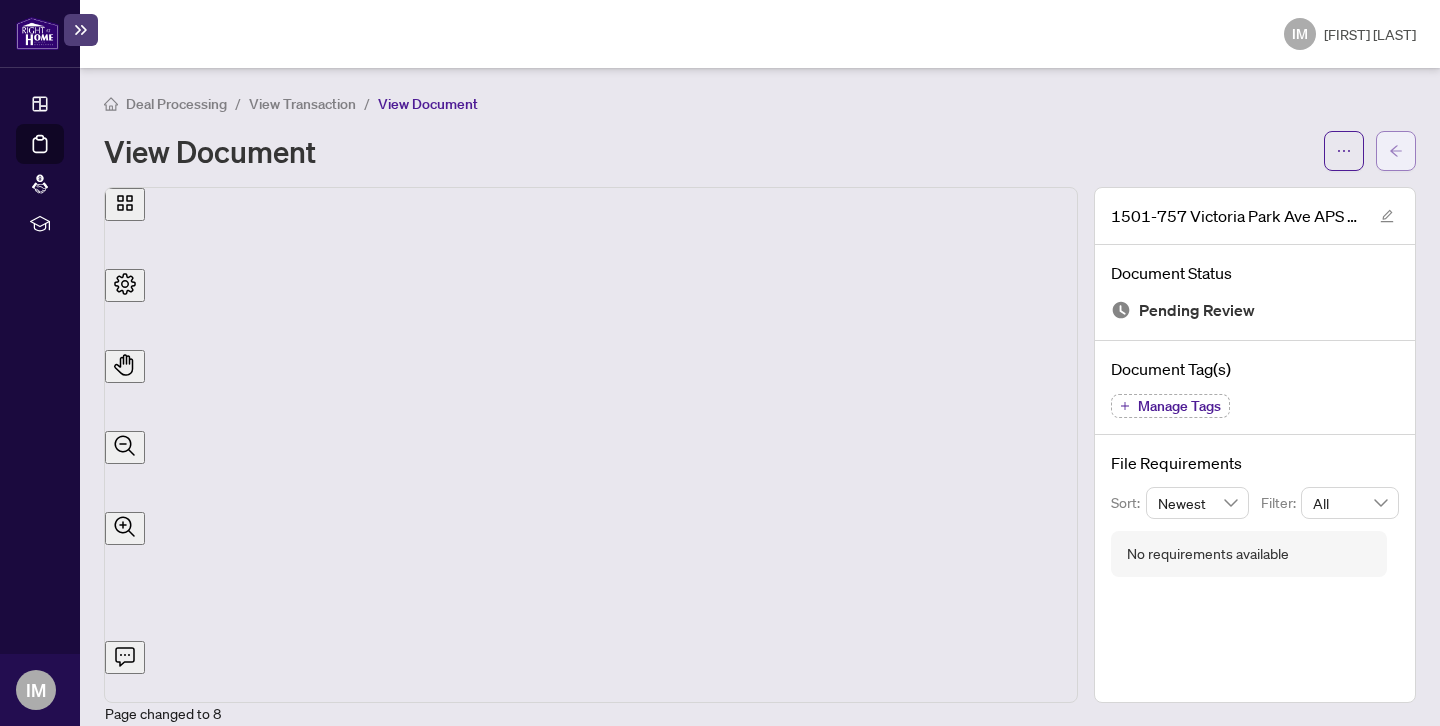 click at bounding box center (1396, 151) 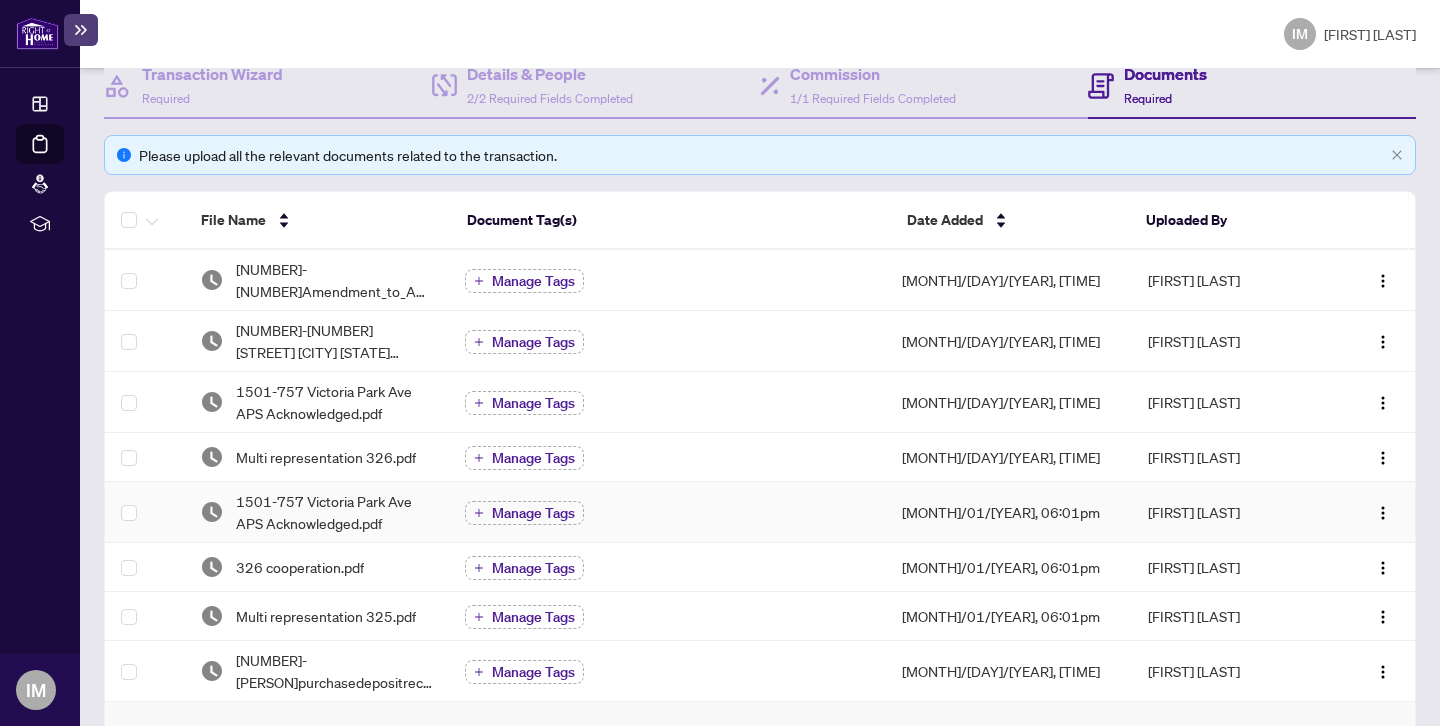 scroll, scrollTop: 224, scrollLeft: 0, axis: vertical 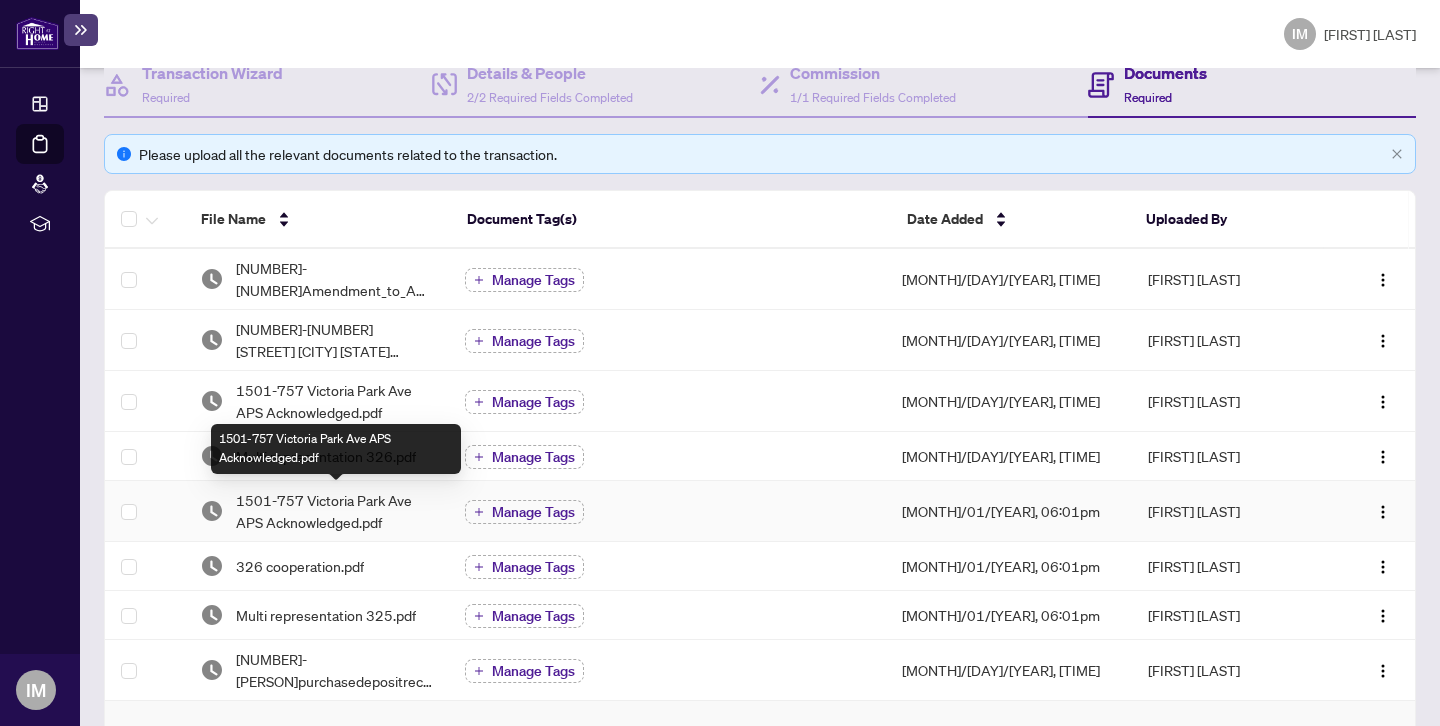 click on "1501-757 Victoria Park Ave APS Acknowledged.pdf" at bounding box center [334, 511] 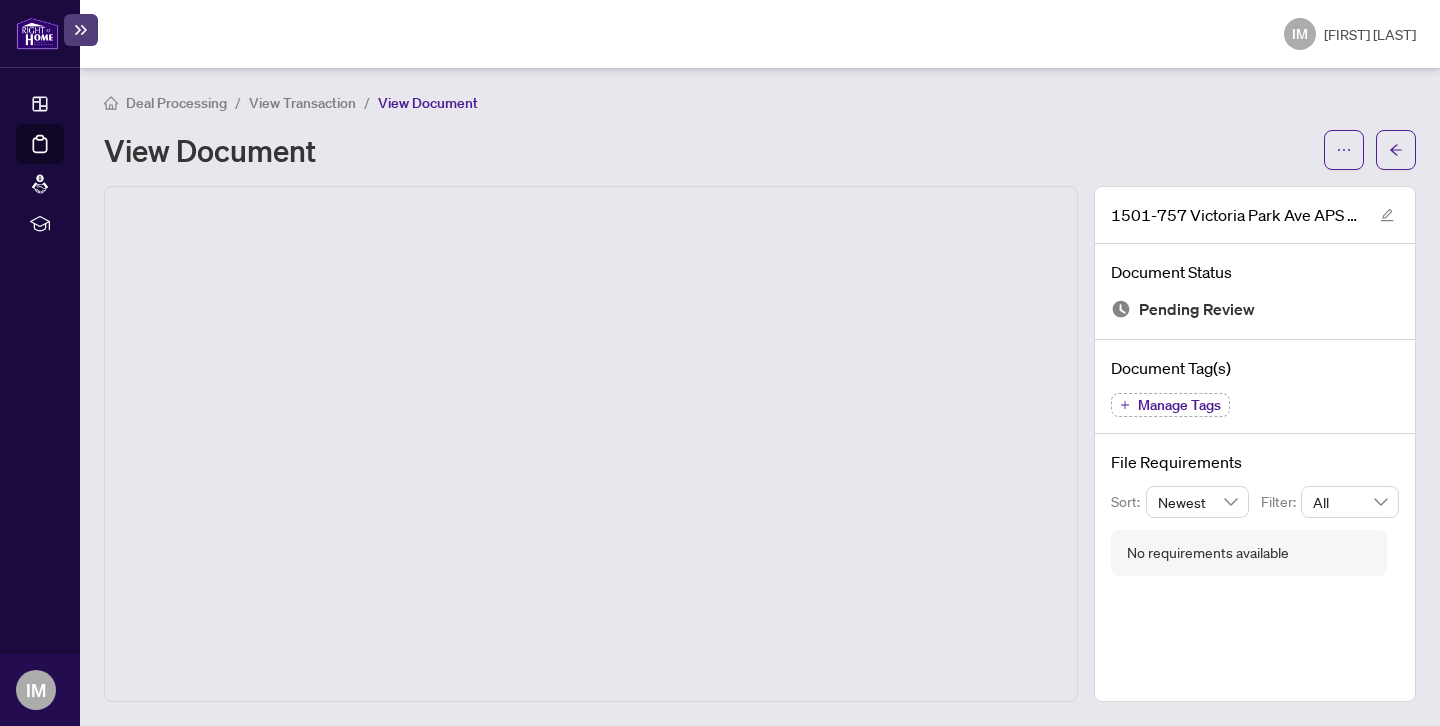 scroll, scrollTop: 0, scrollLeft: 0, axis: both 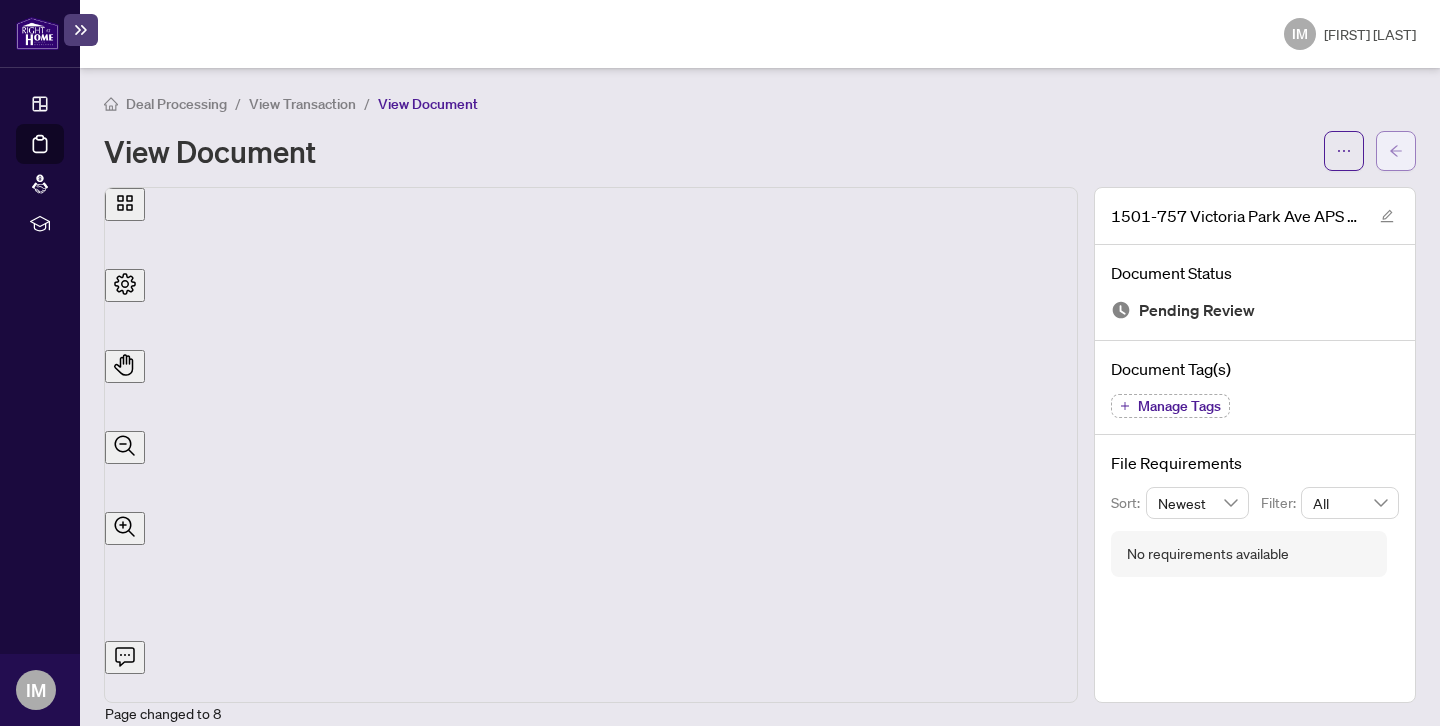 click at bounding box center (1396, 151) 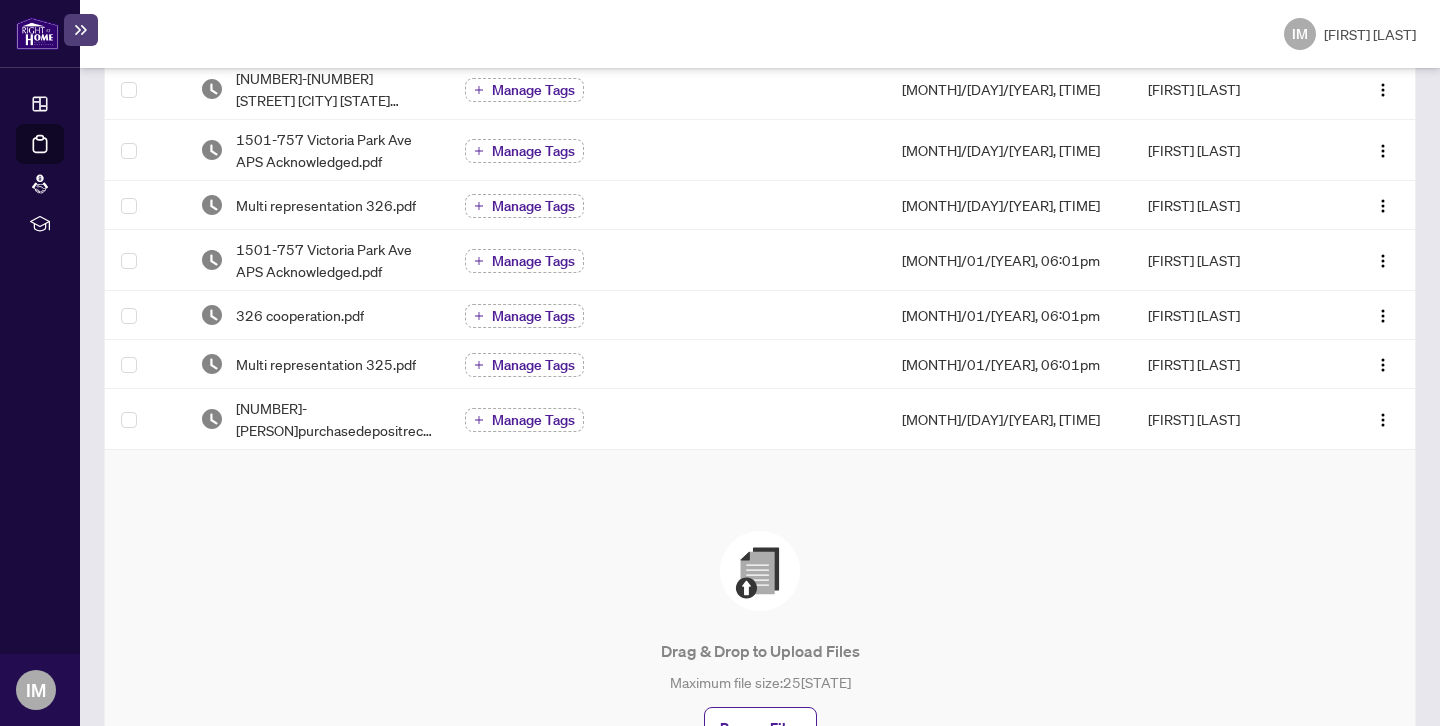 scroll, scrollTop: 488, scrollLeft: 0, axis: vertical 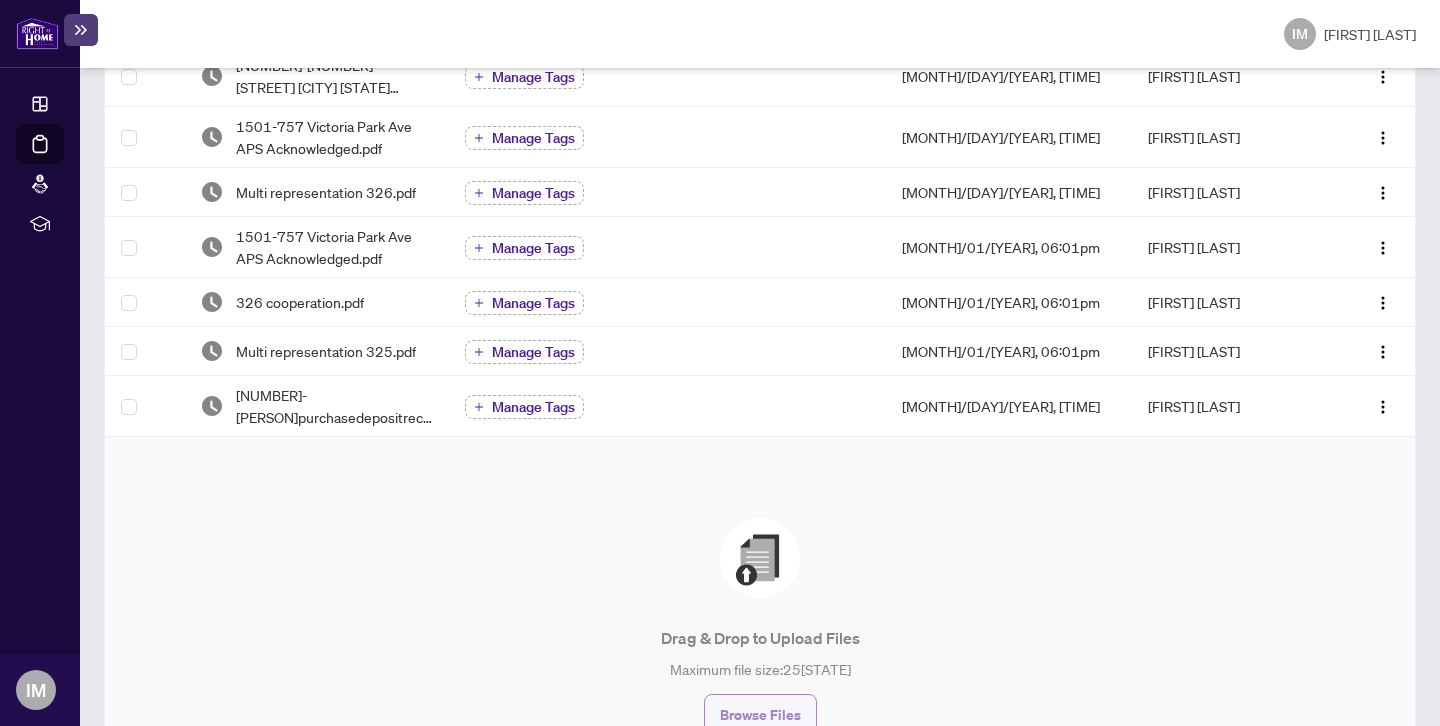 click on "Browse Files" at bounding box center [760, 715] 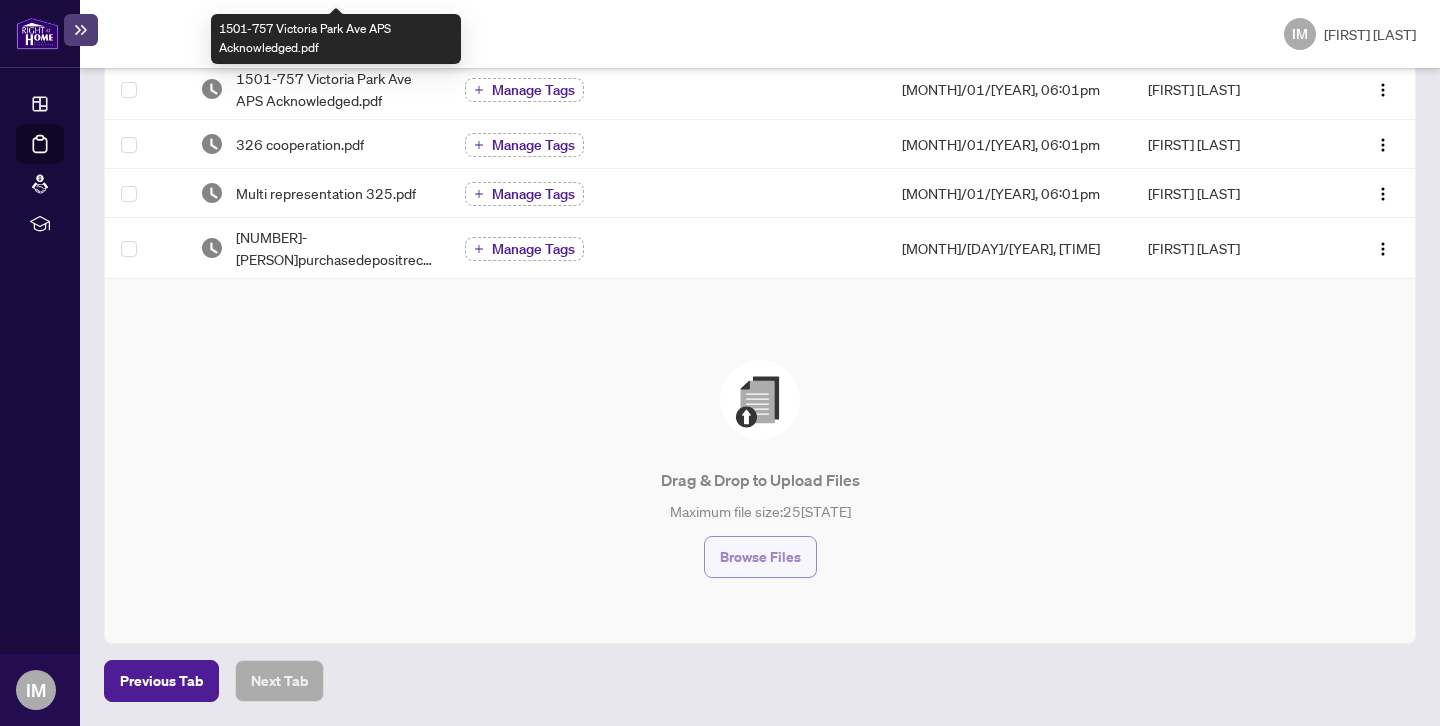 scroll, scrollTop: 763, scrollLeft: 0, axis: vertical 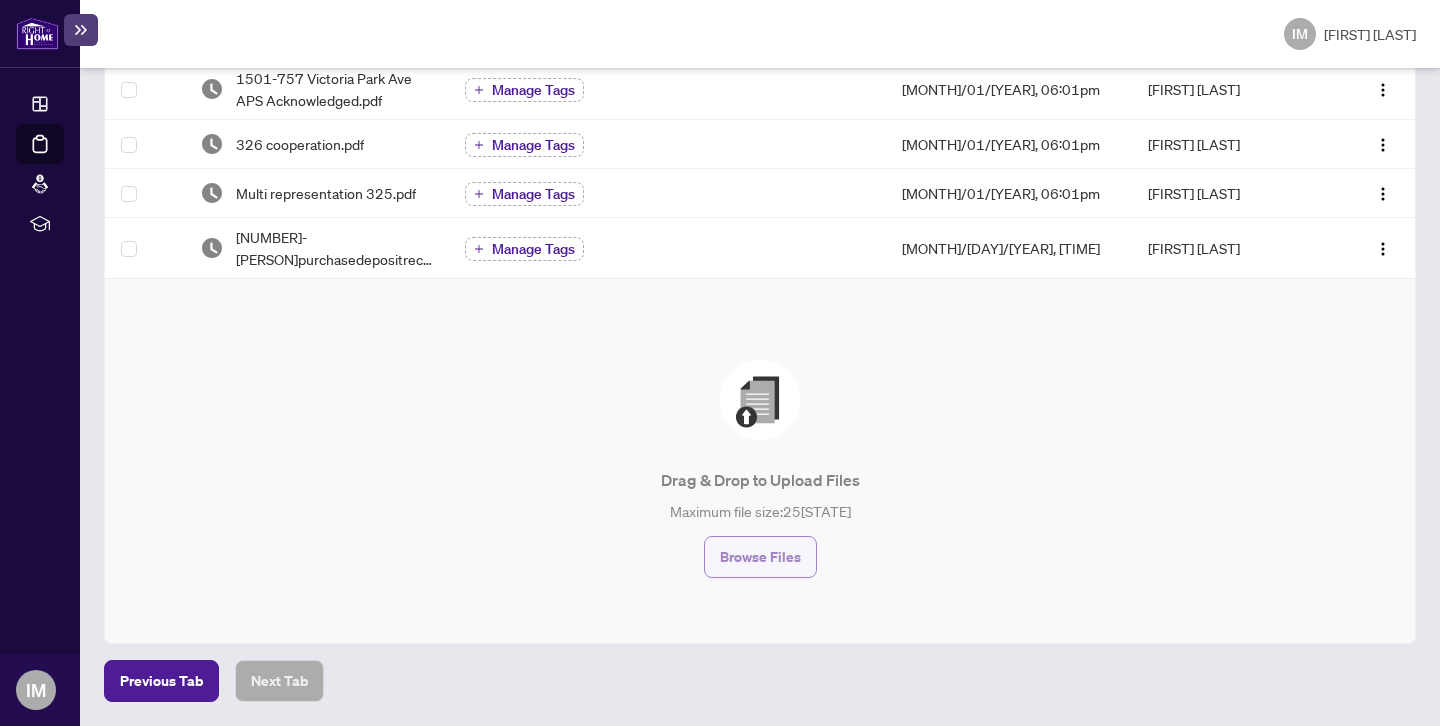 click on "Browse Files" at bounding box center [760, 557] 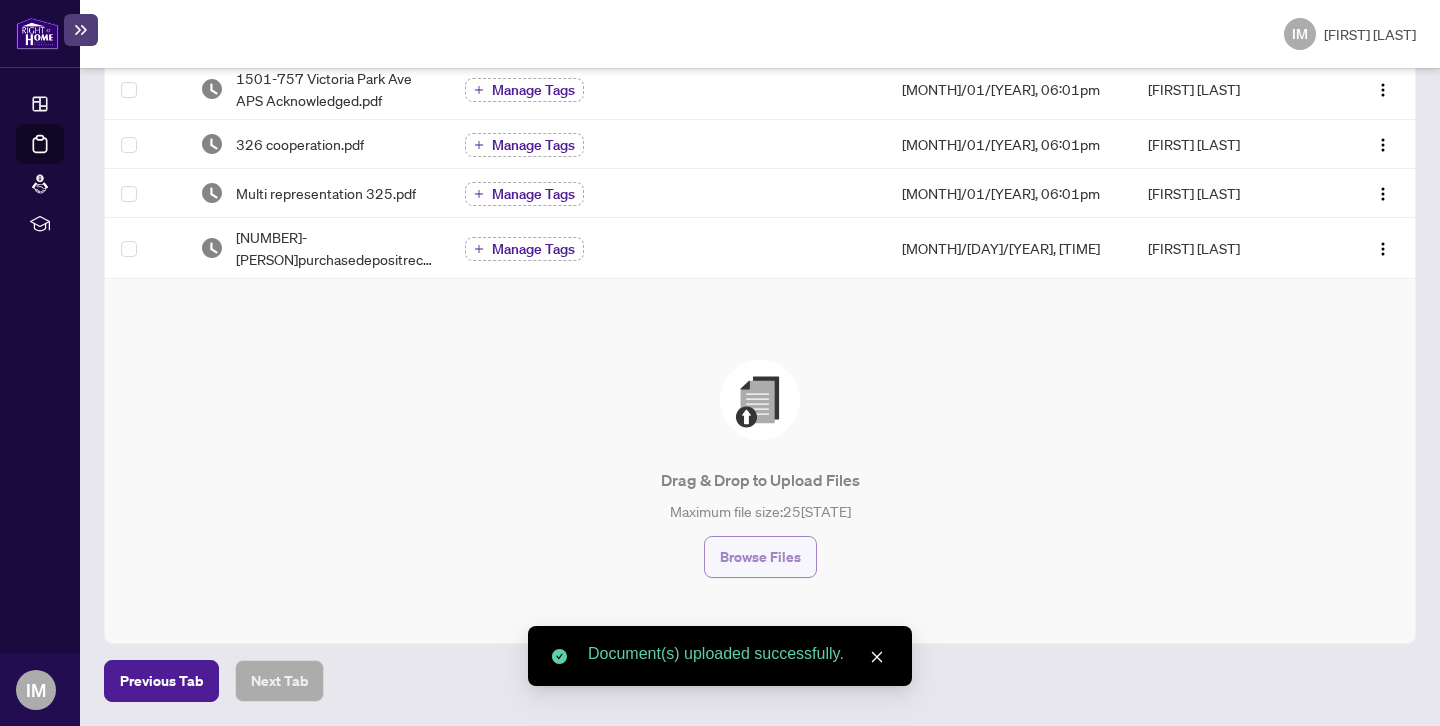 scroll, scrollTop: 885, scrollLeft: 0, axis: vertical 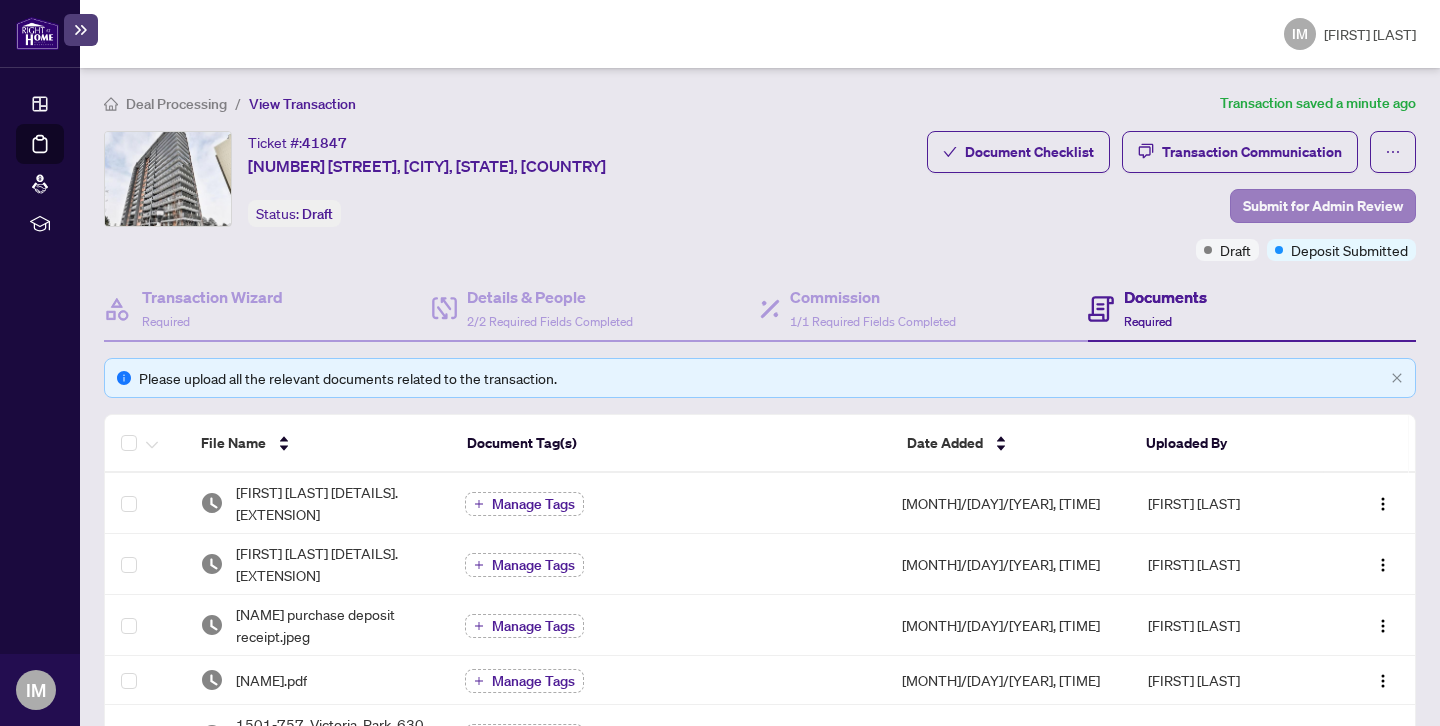 click on "Submit for Admin Review" at bounding box center (1323, 206) 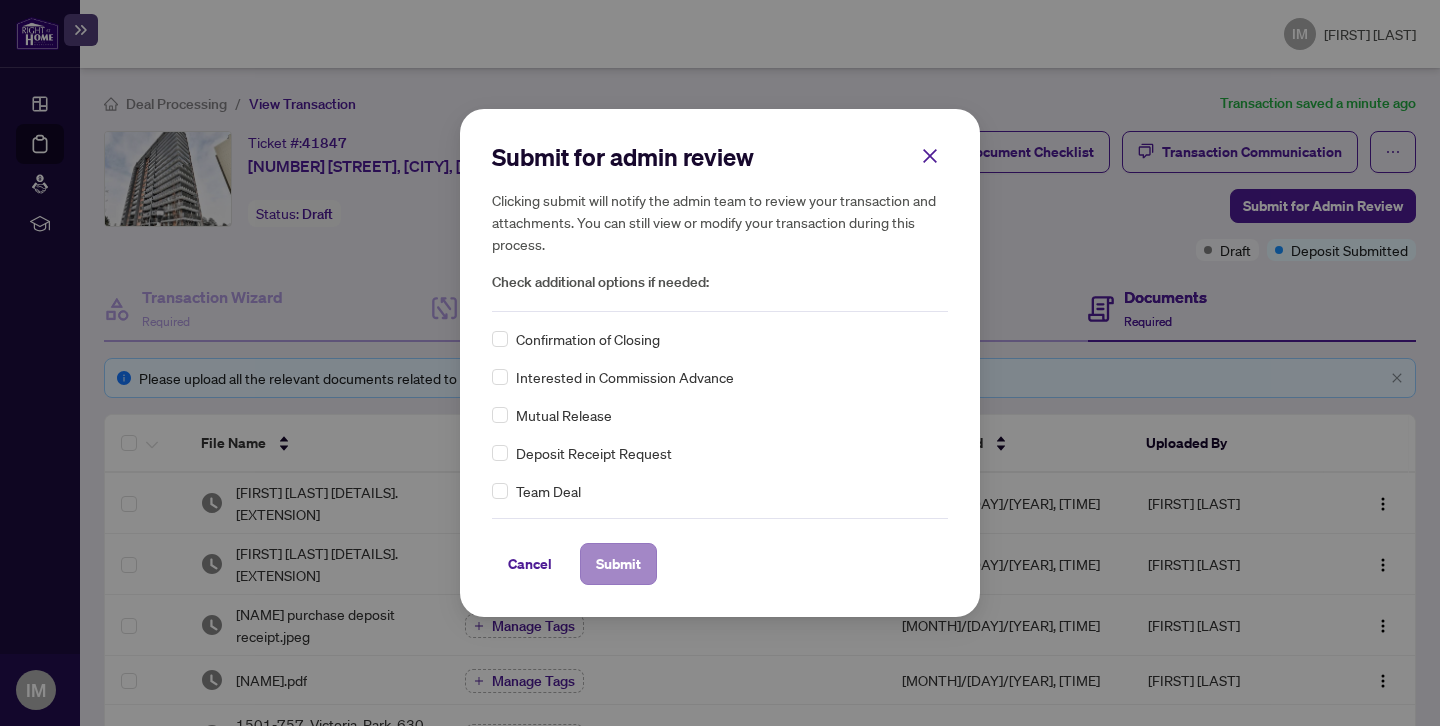 click on "Submit" at bounding box center (618, 564) 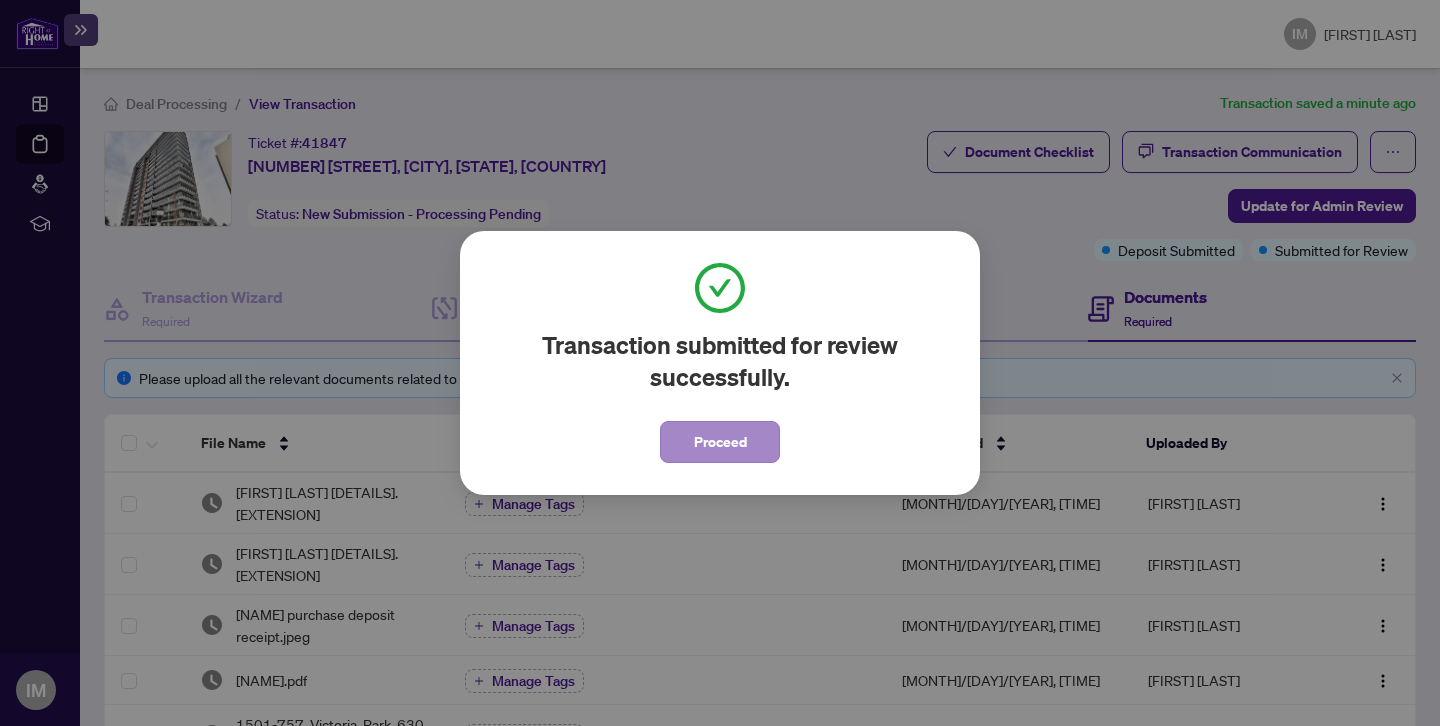 click on "Proceed" at bounding box center (720, 442) 